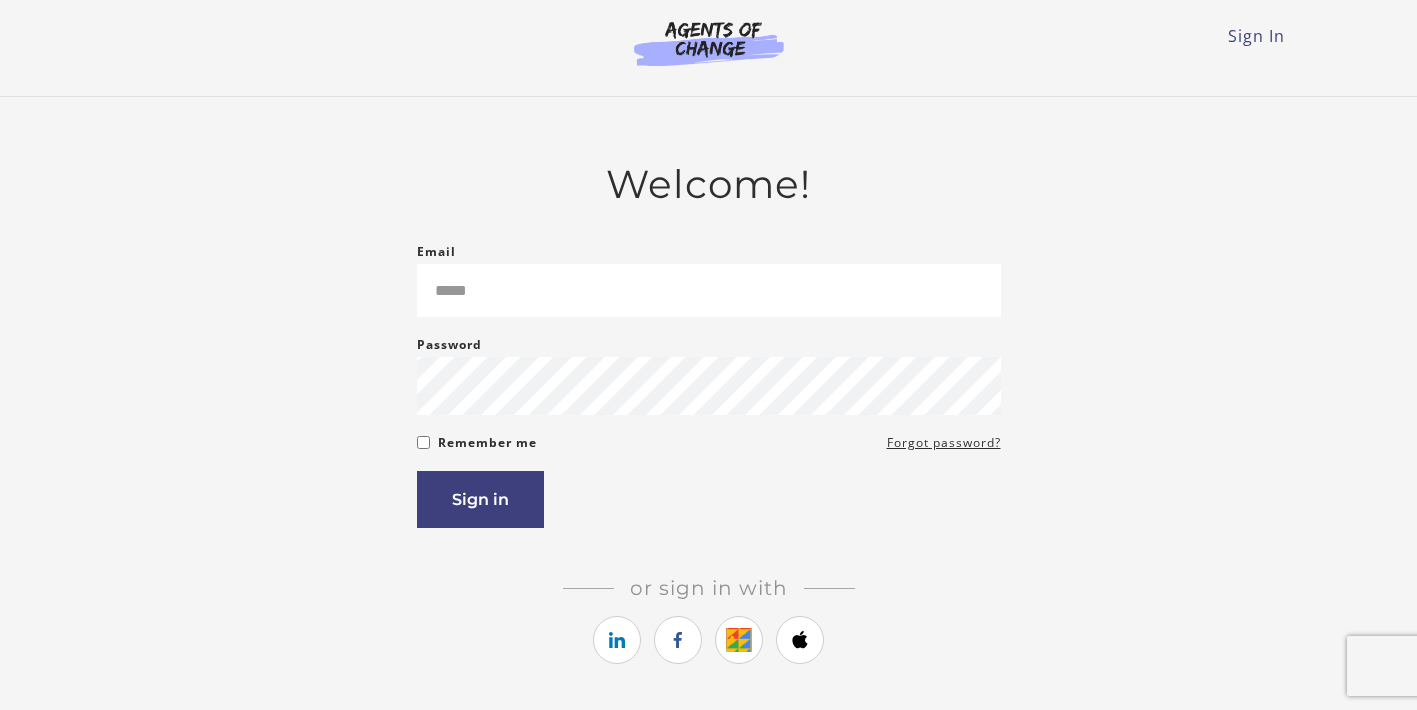 scroll, scrollTop: 0, scrollLeft: 0, axis: both 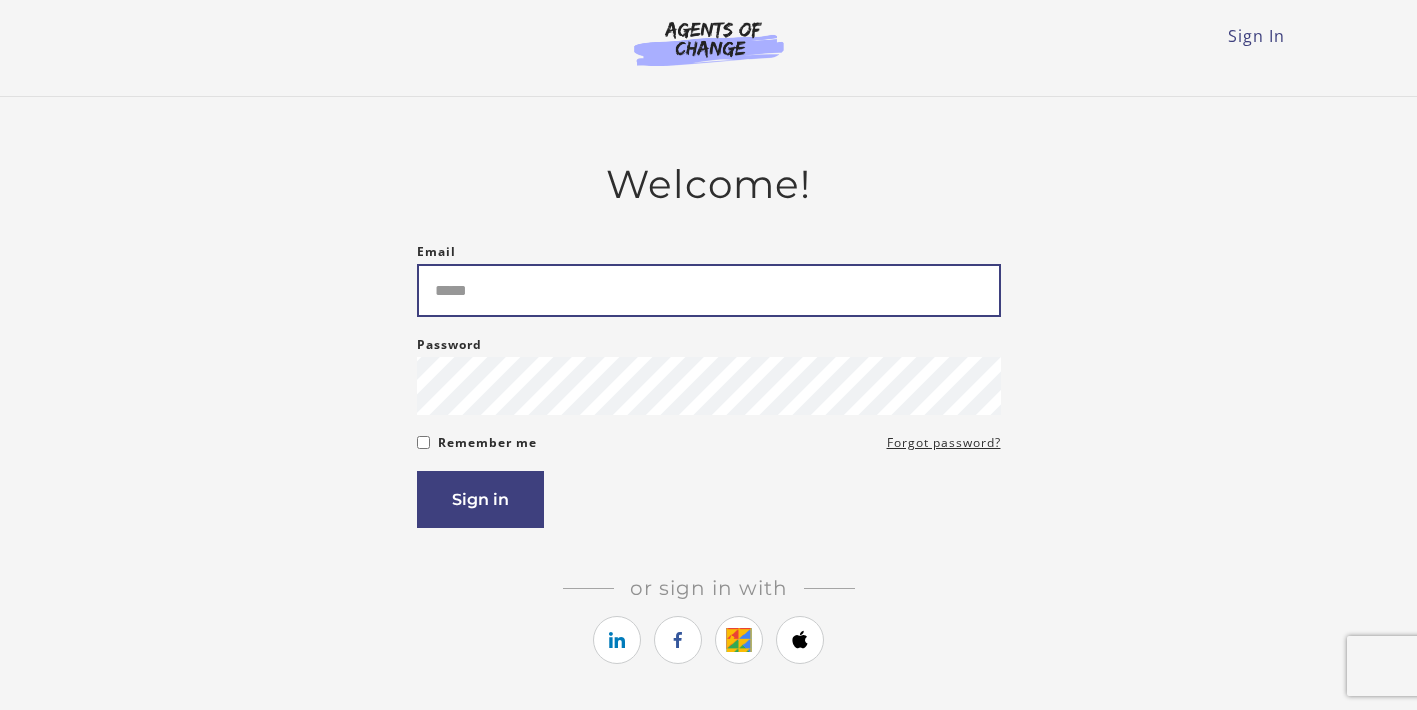 click on "Email" at bounding box center (709, 290) 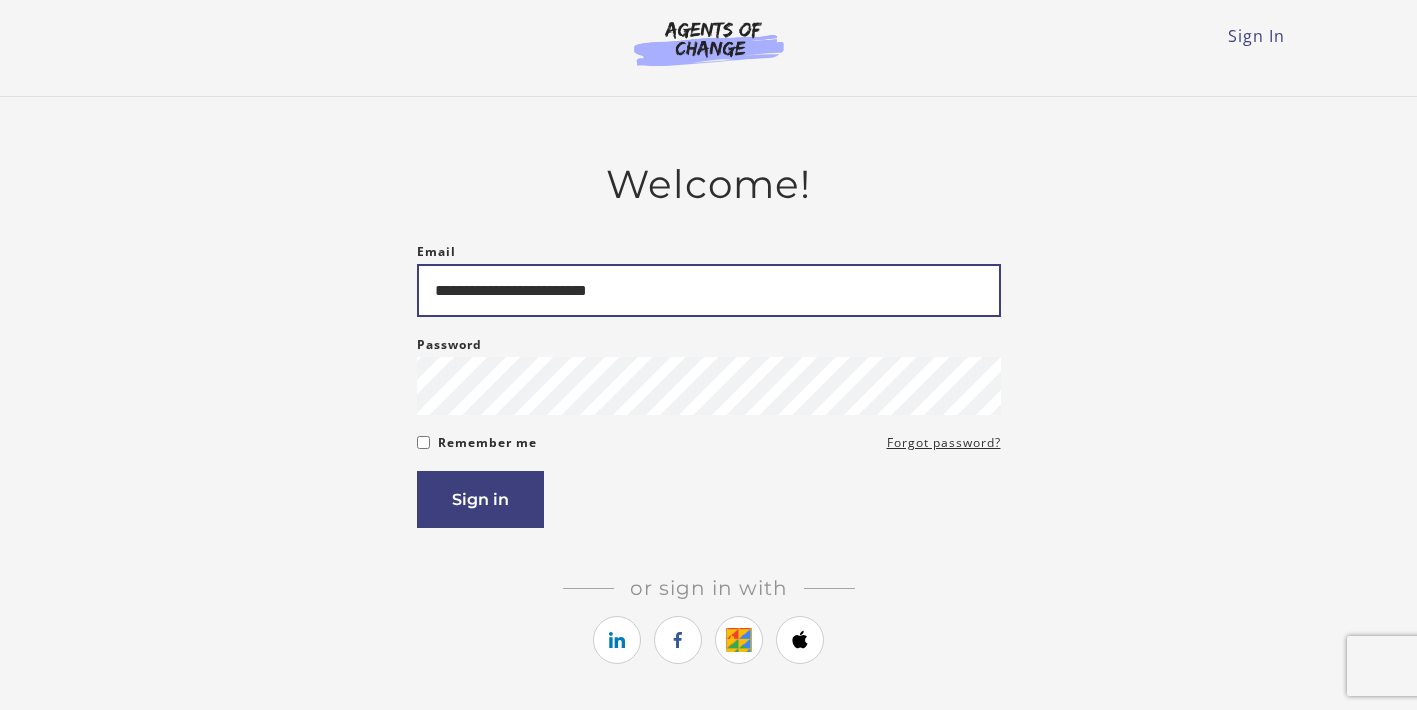 type on "**********" 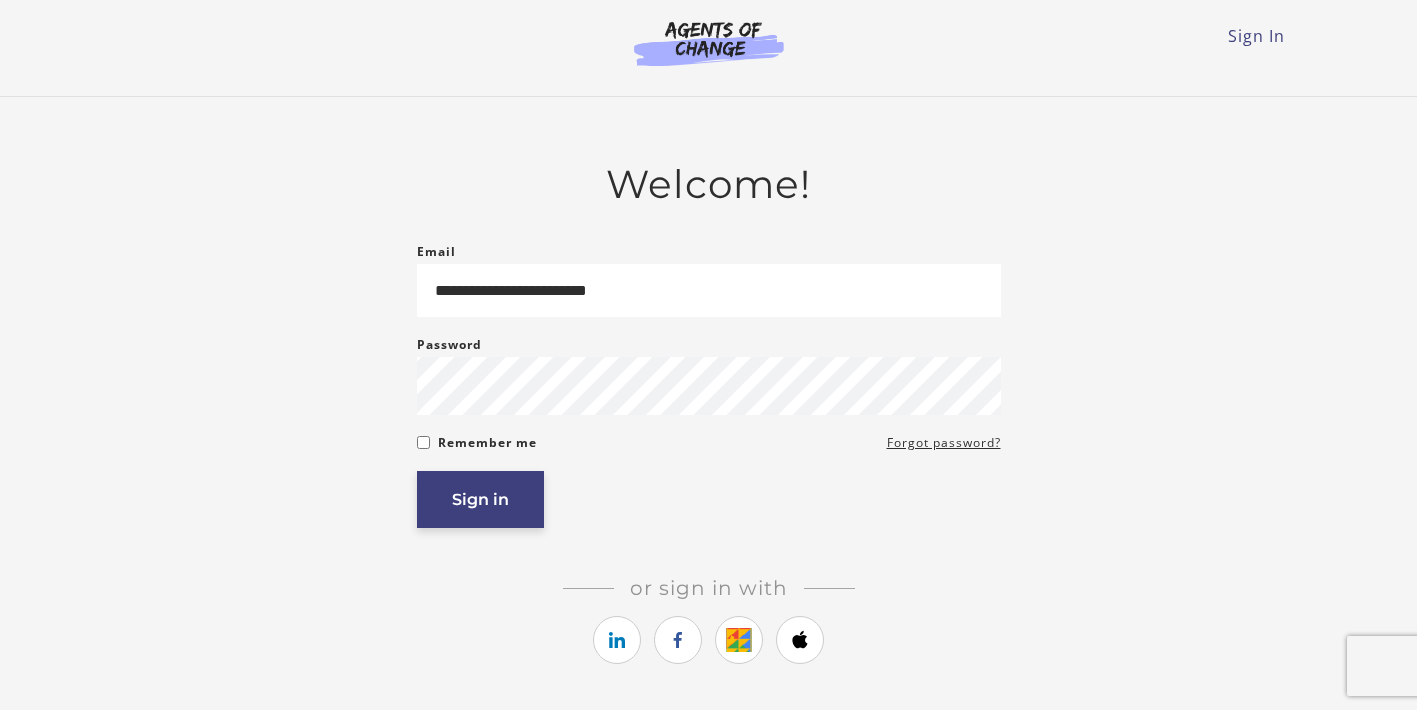click on "Sign in" at bounding box center (480, 499) 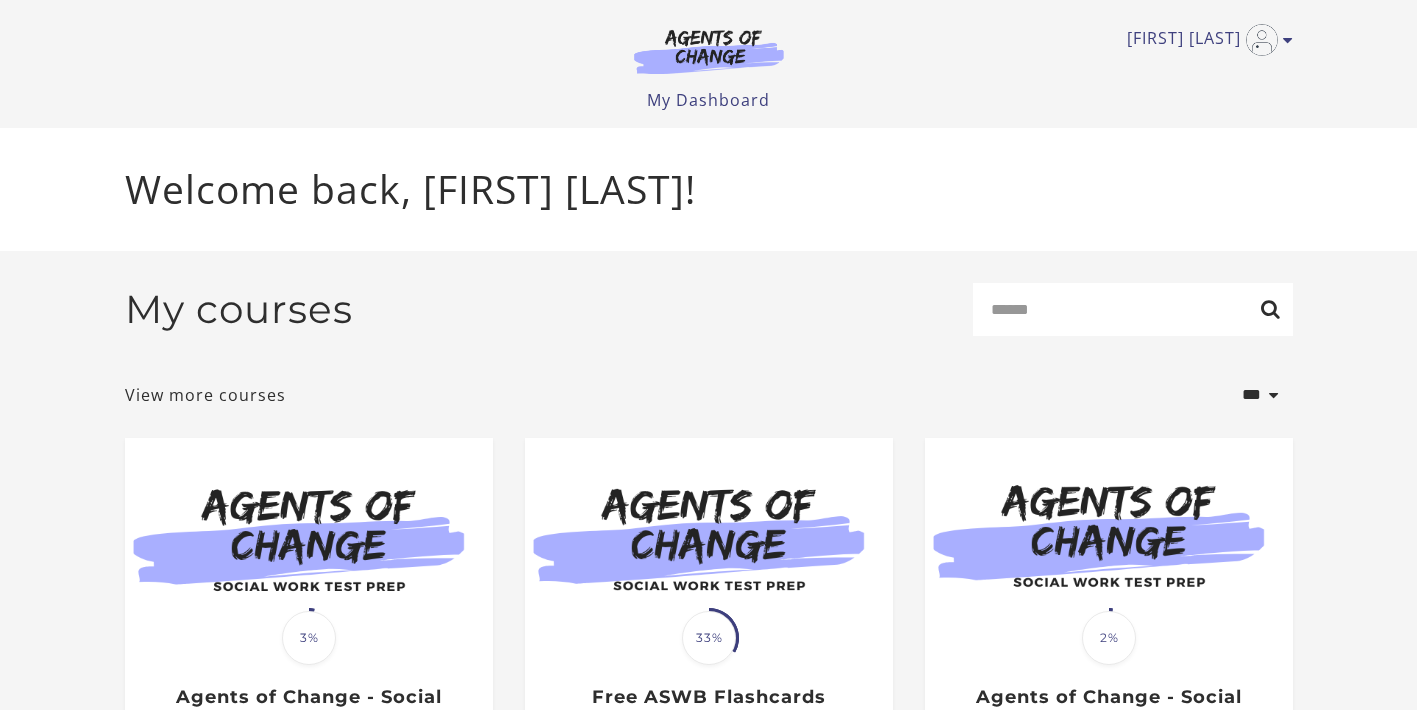 scroll, scrollTop: 0, scrollLeft: 0, axis: both 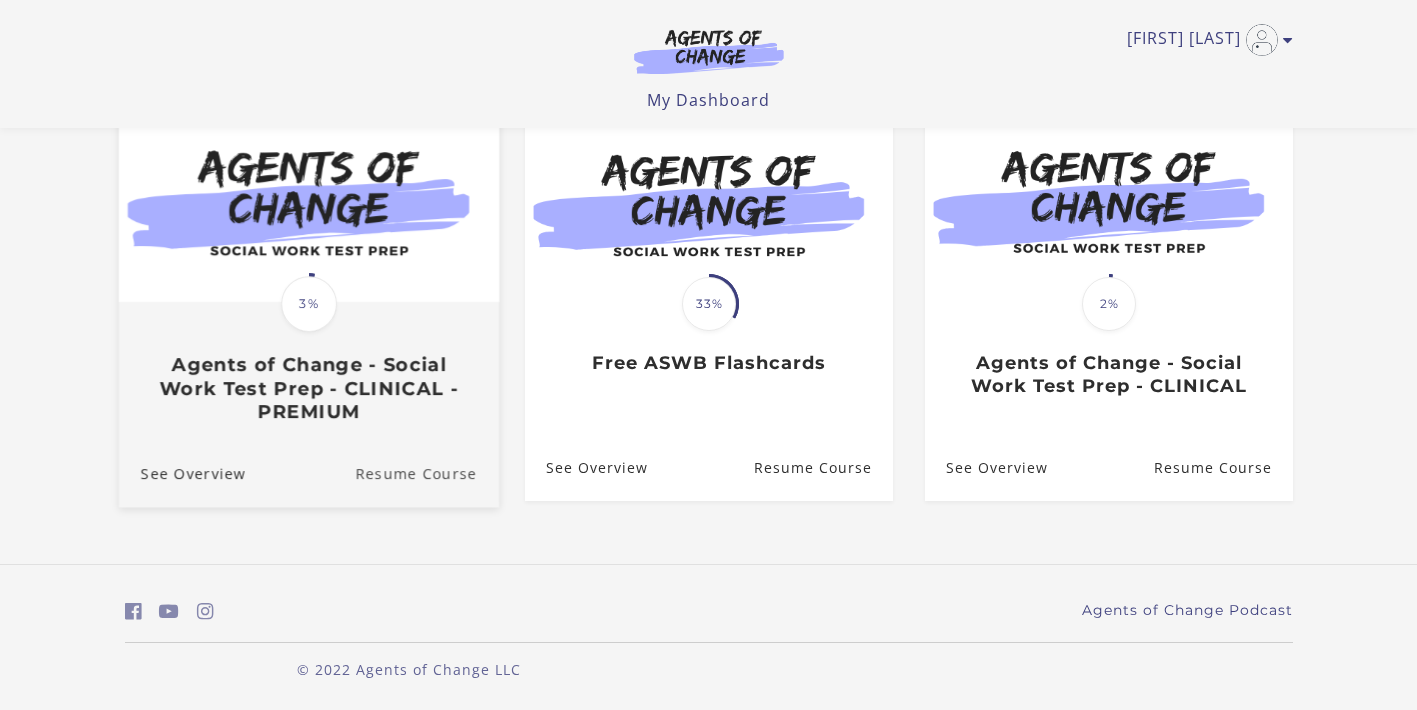 click on "Resume Course" at bounding box center (427, 472) 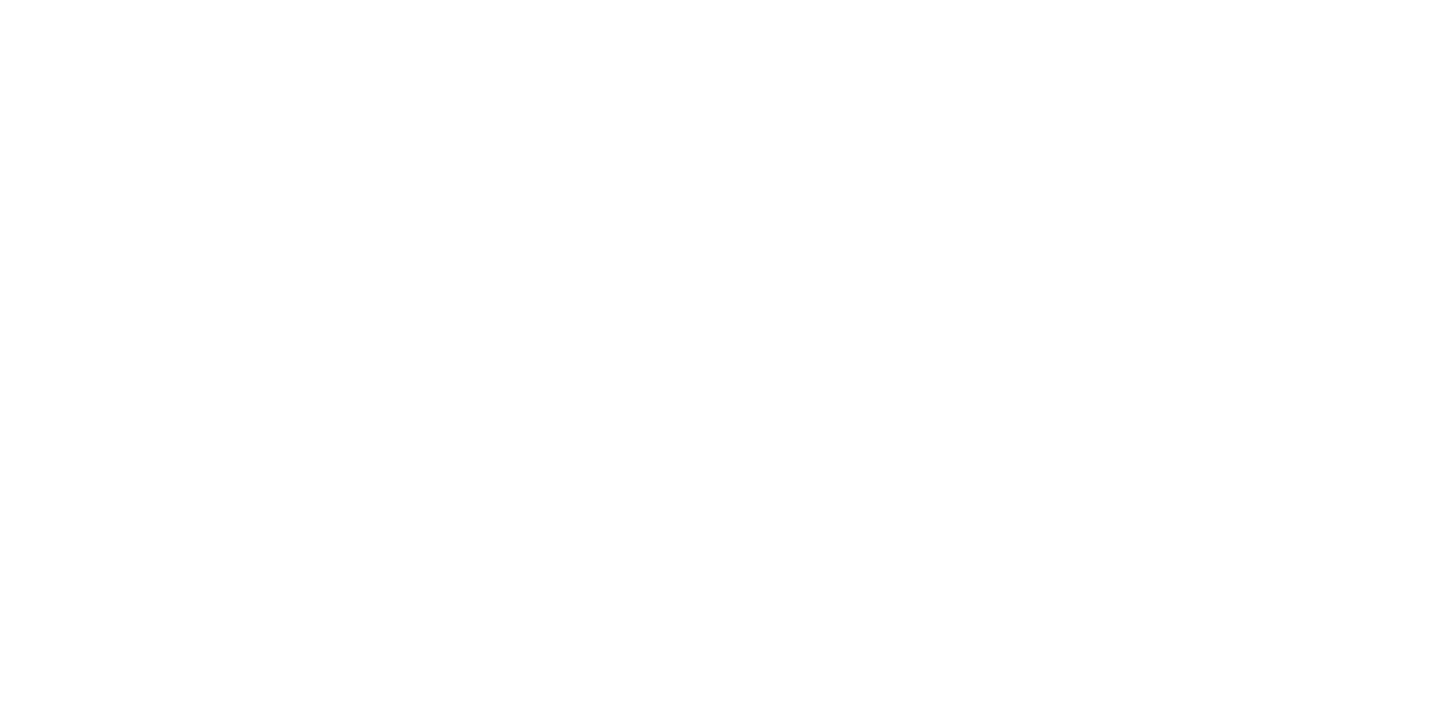 scroll, scrollTop: 0, scrollLeft: 0, axis: both 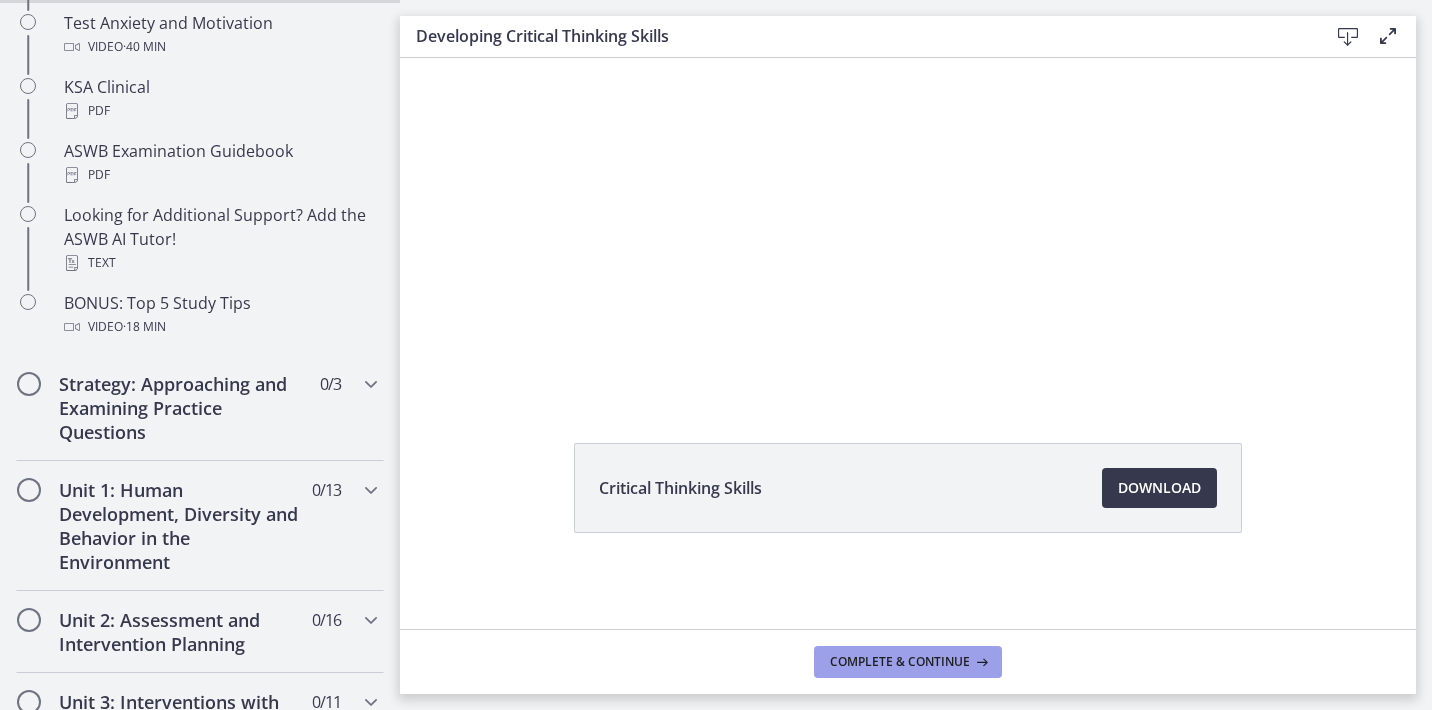 click on "Complete & continue" at bounding box center [900, 662] 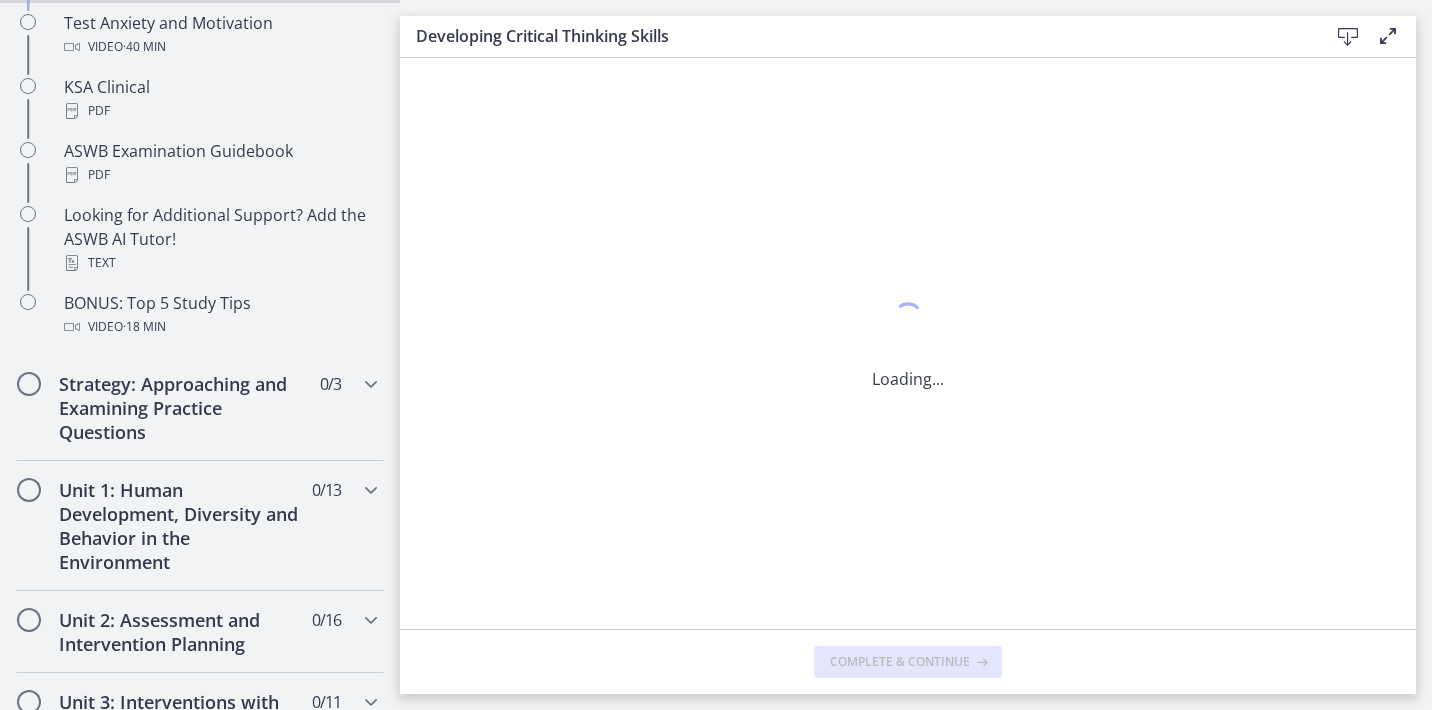 scroll, scrollTop: 0, scrollLeft: 0, axis: both 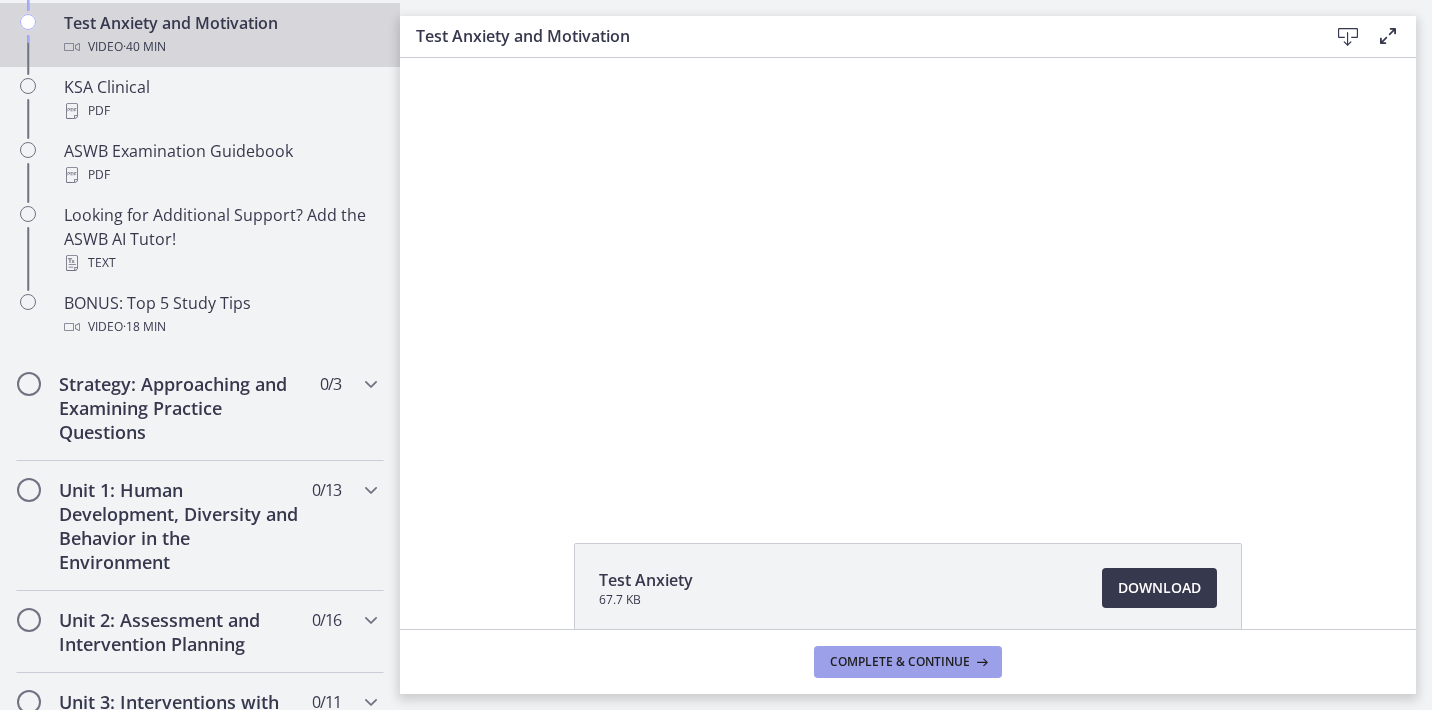 click on "Complete & continue" at bounding box center (900, 662) 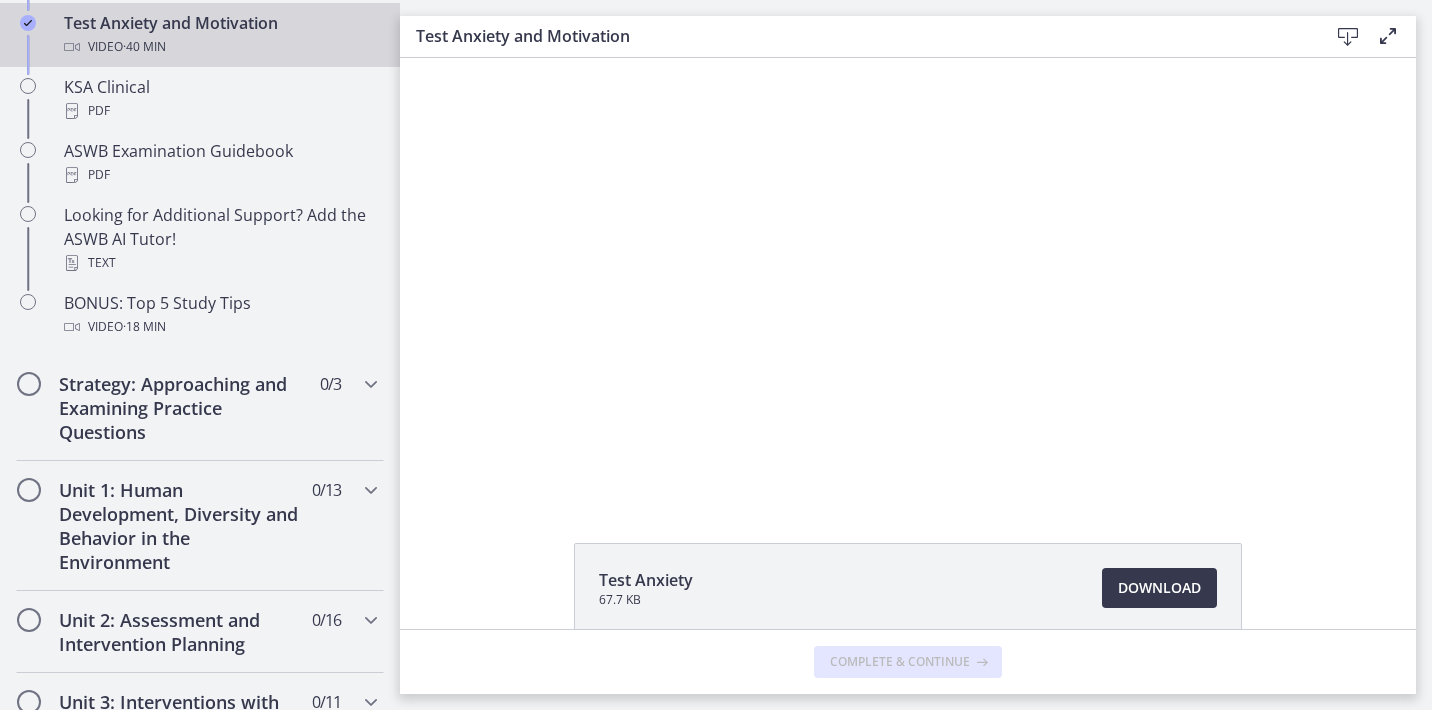 scroll, scrollTop: 0, scrollLeft: 0, axis: both 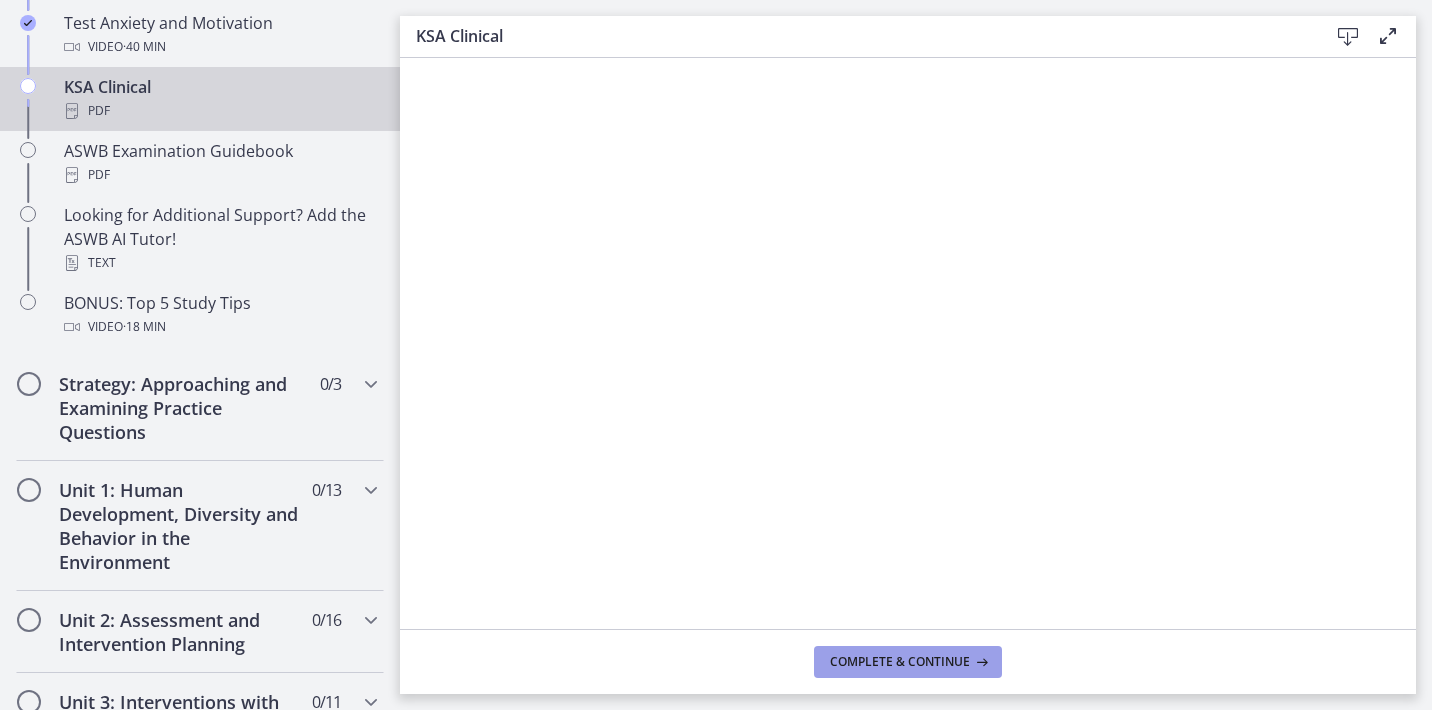click on "Complete & continue" at bounding box center (900, 662) 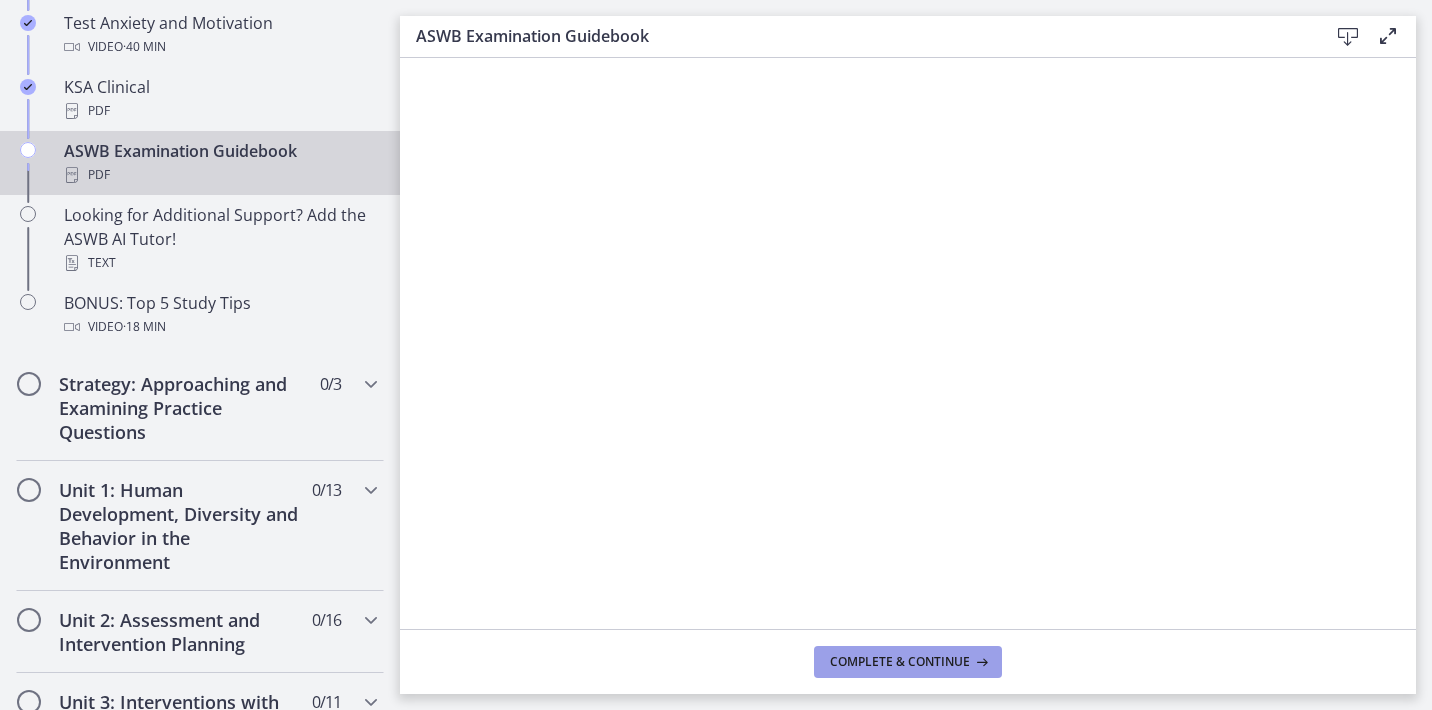 click on "Complete & continue" at bounding box center [900, 662] 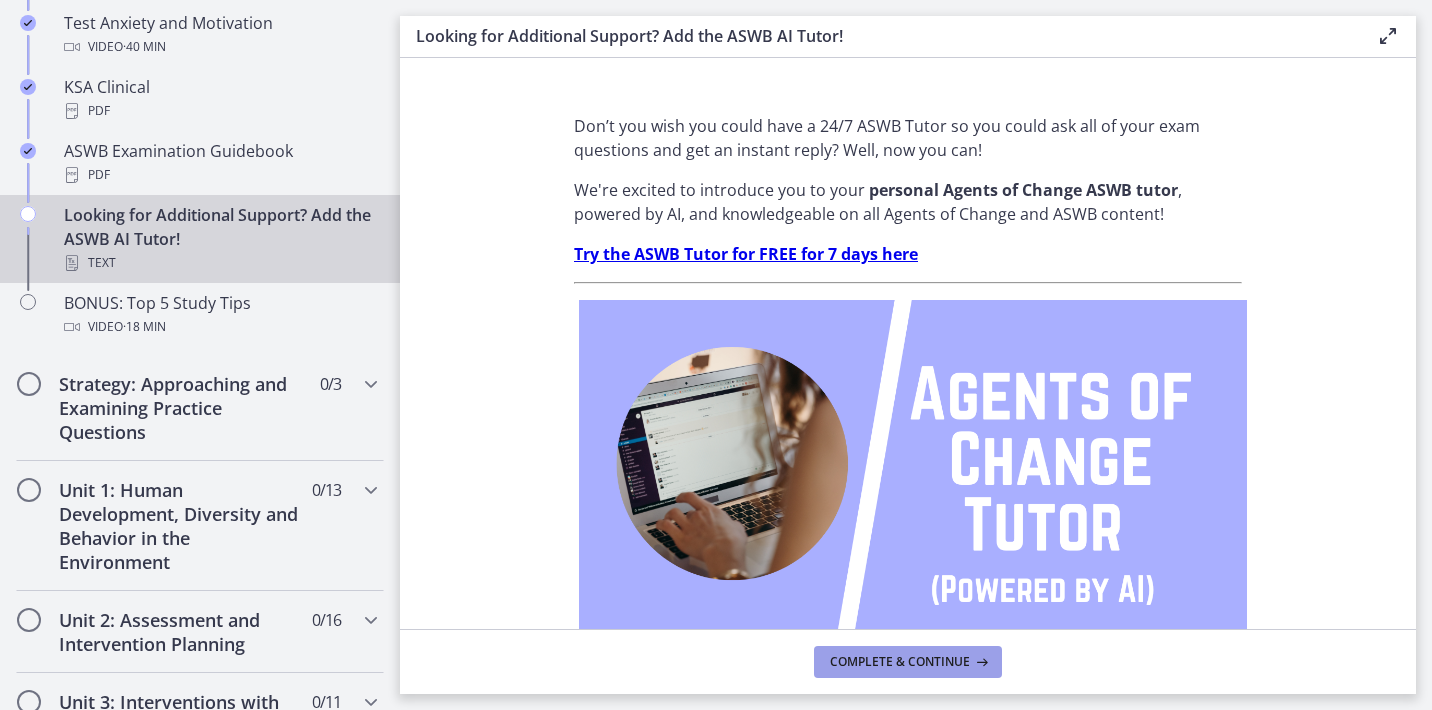 click on "Complete & continue" at bounding box center [900, 662] 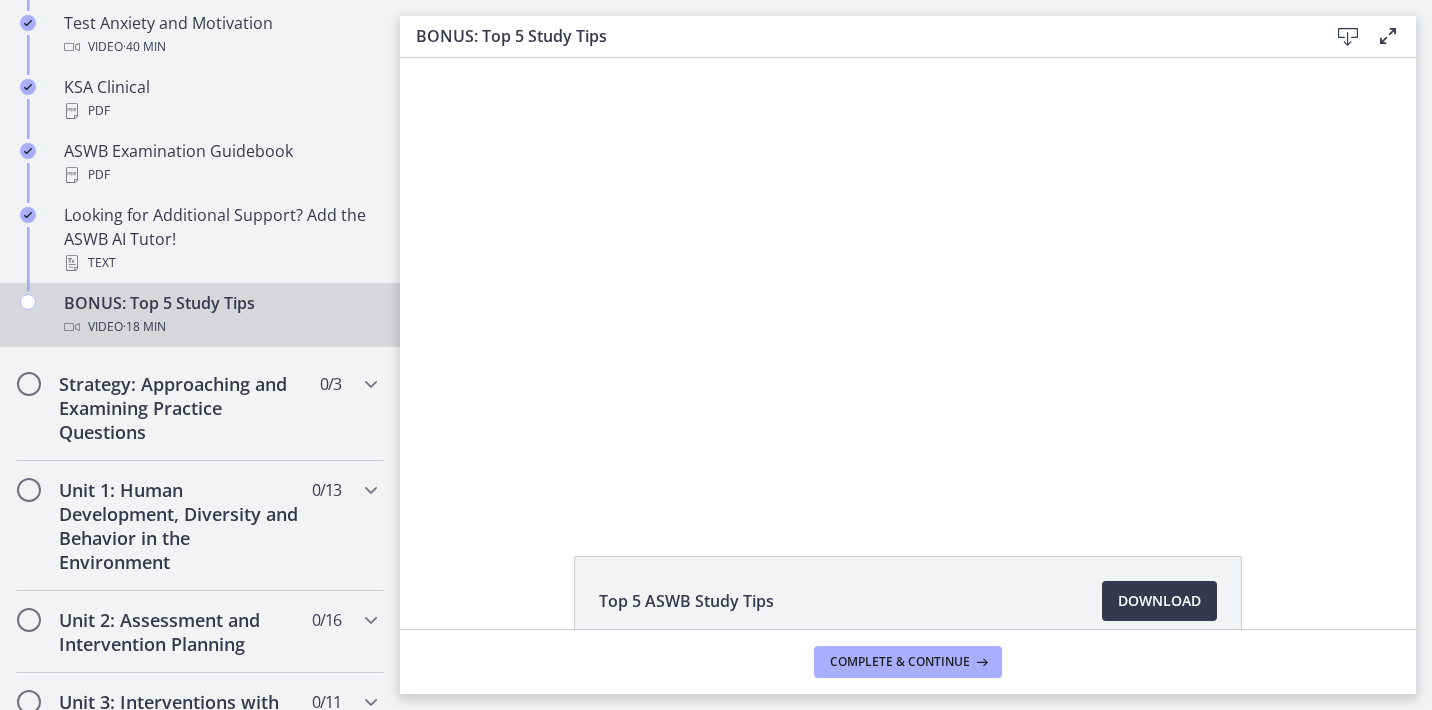 scroll, scrollTop: 0, scrollLeft: 0, axis: both 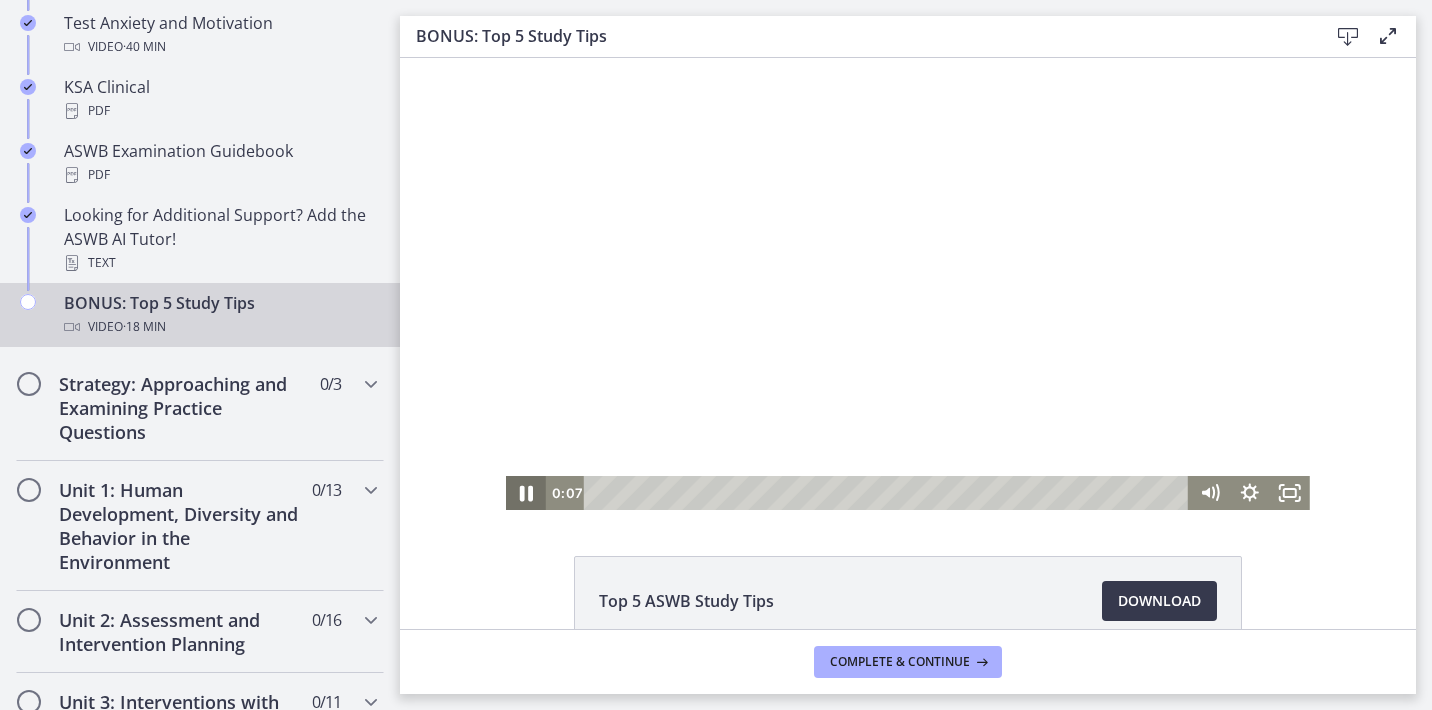 click 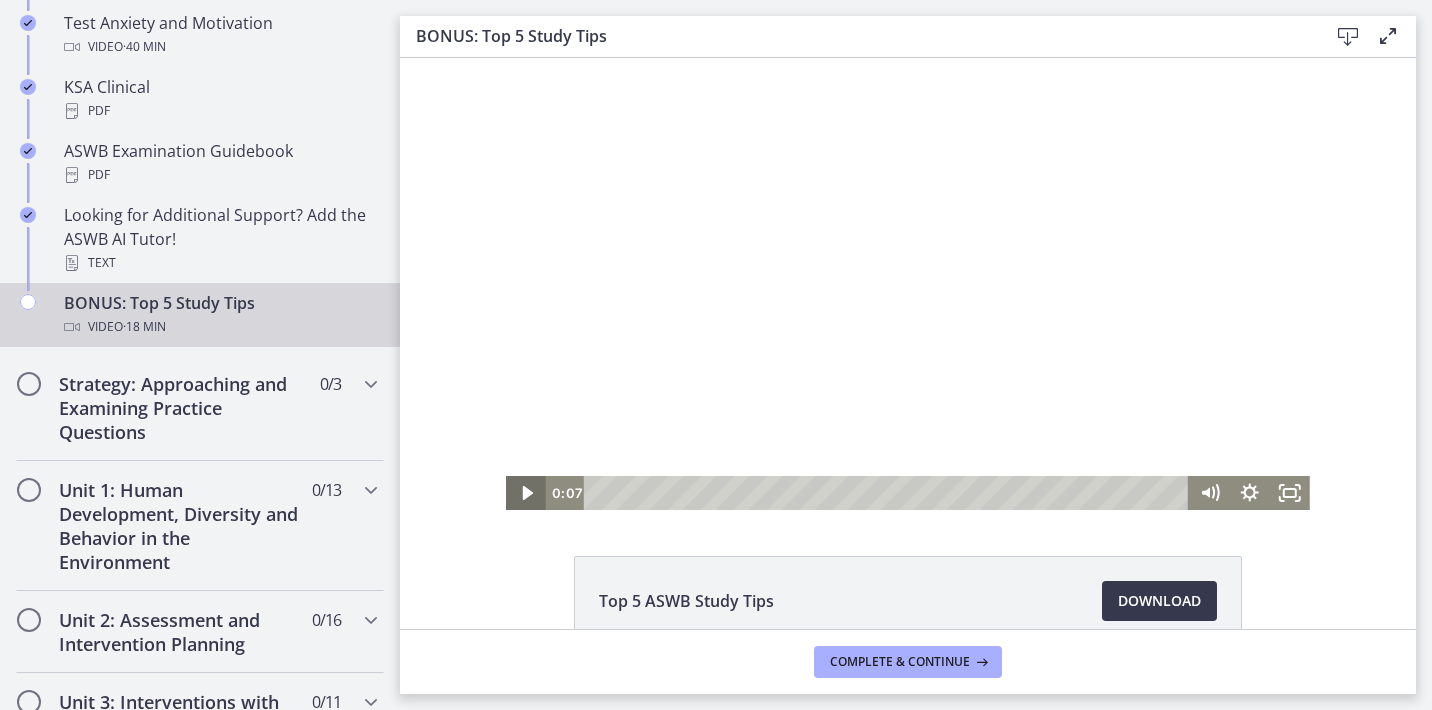 click 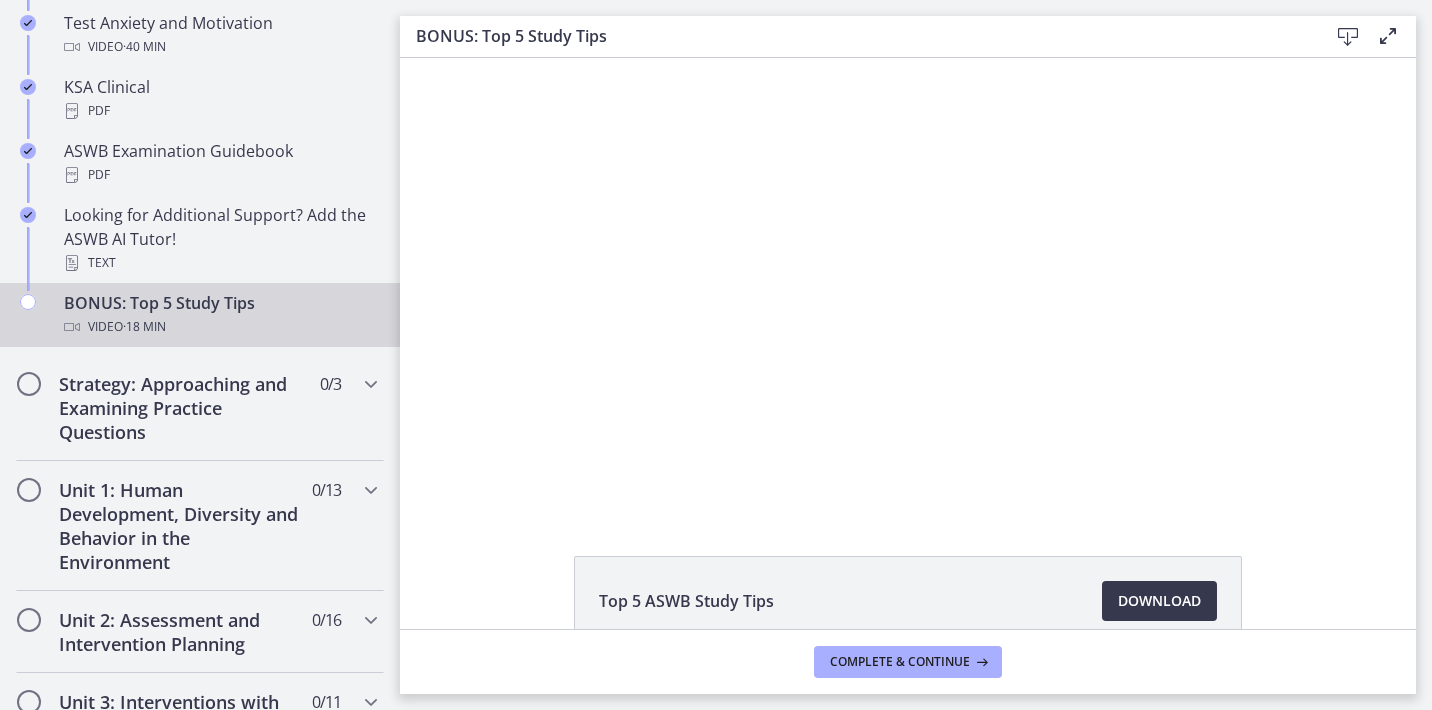 click on "Top 5 ASWB Study Tips
Download
Opens in a new window" 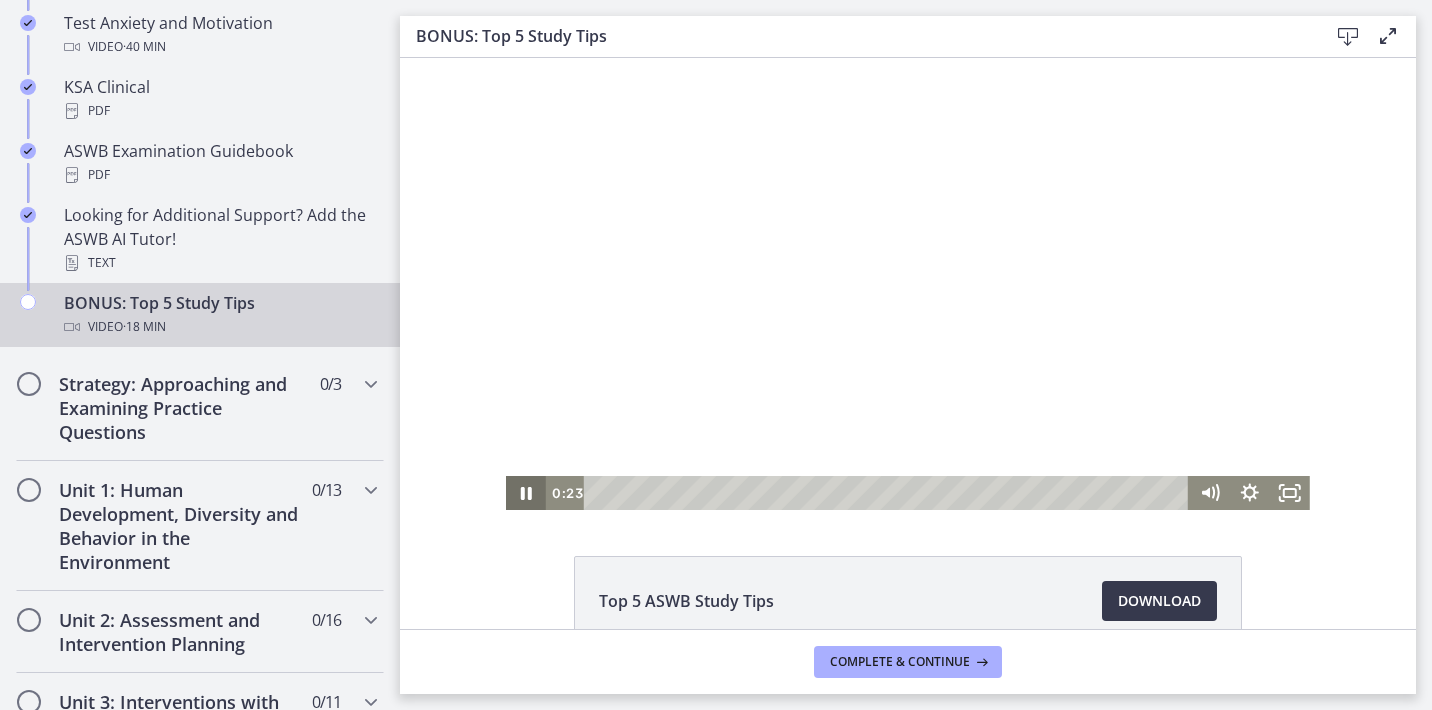 click 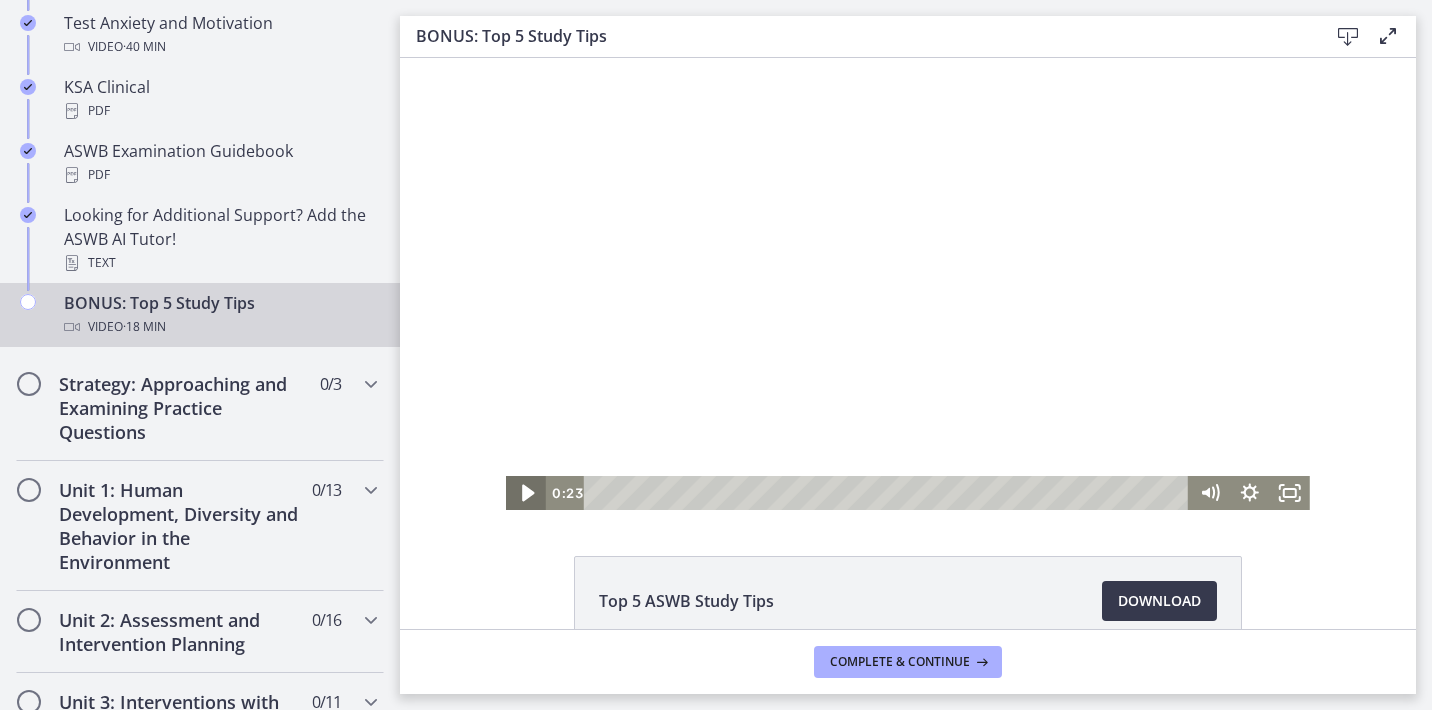 click 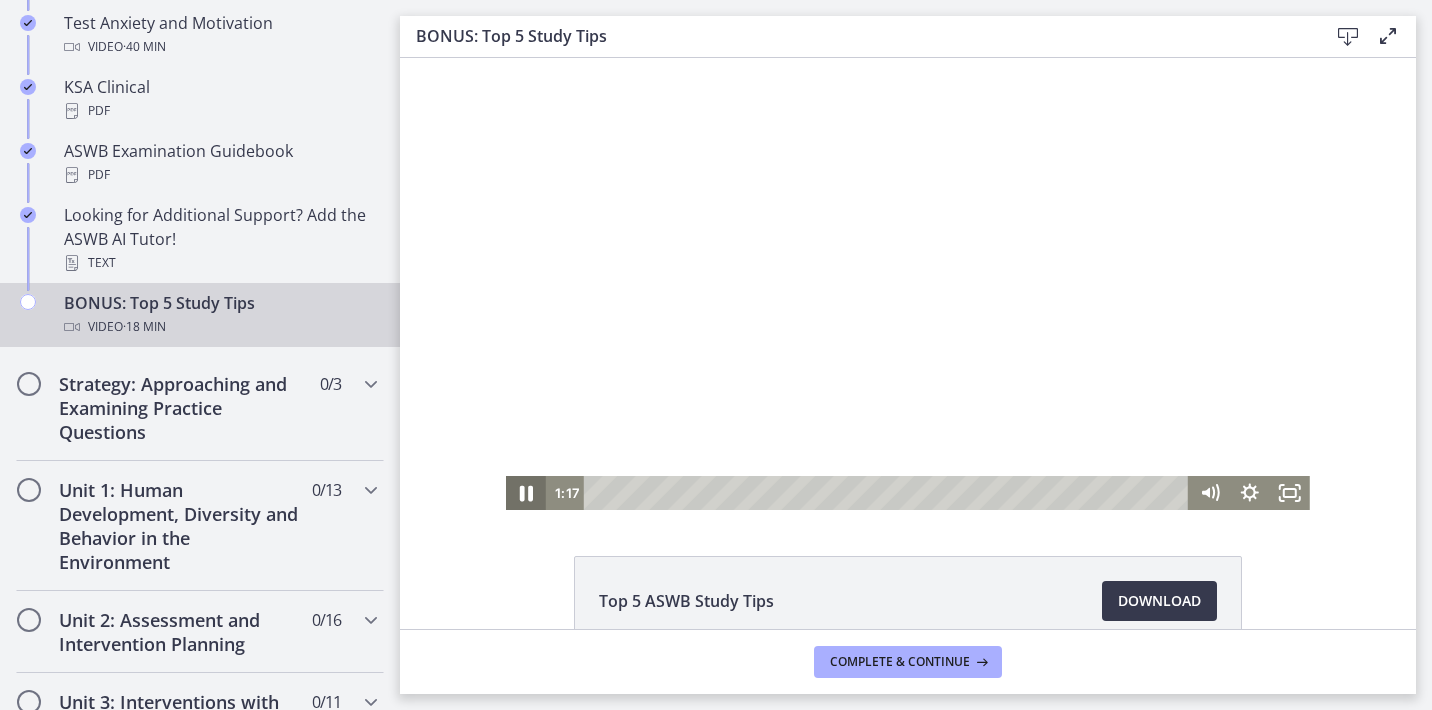 click 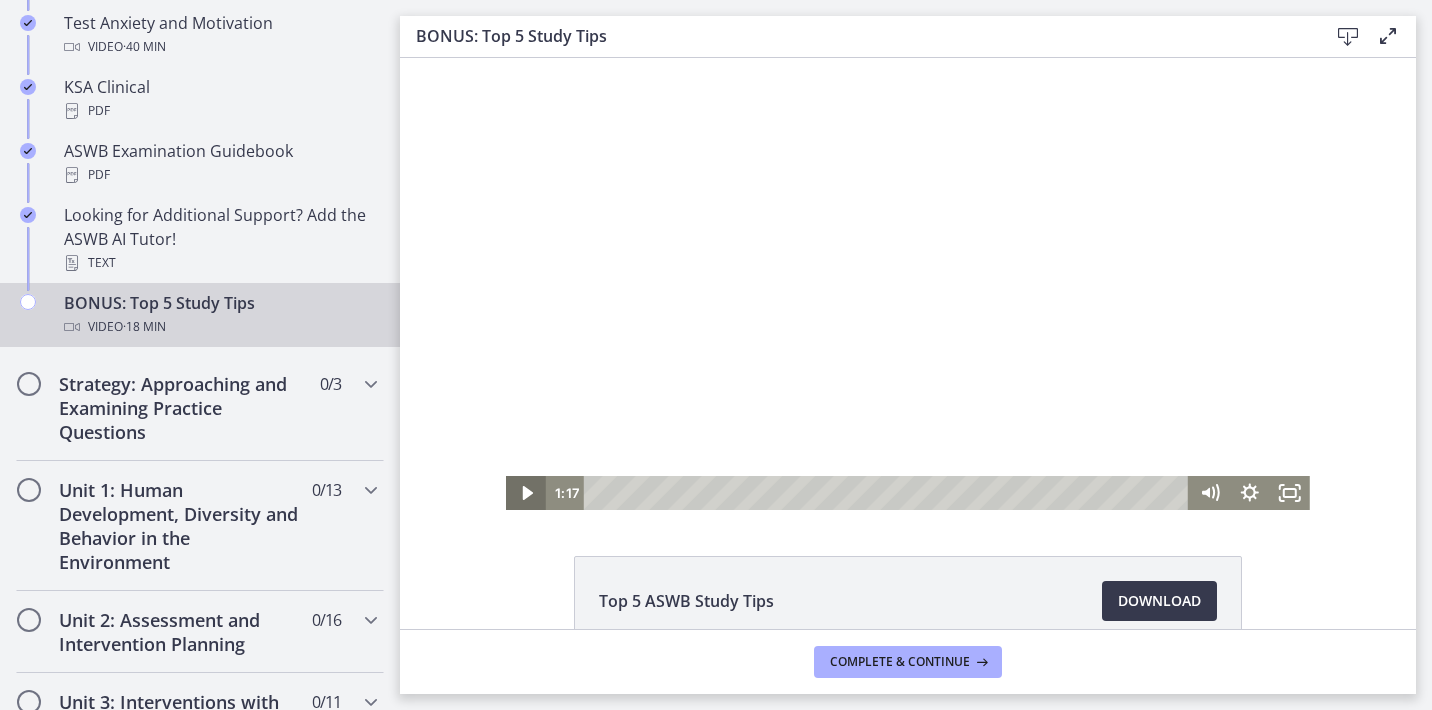 click 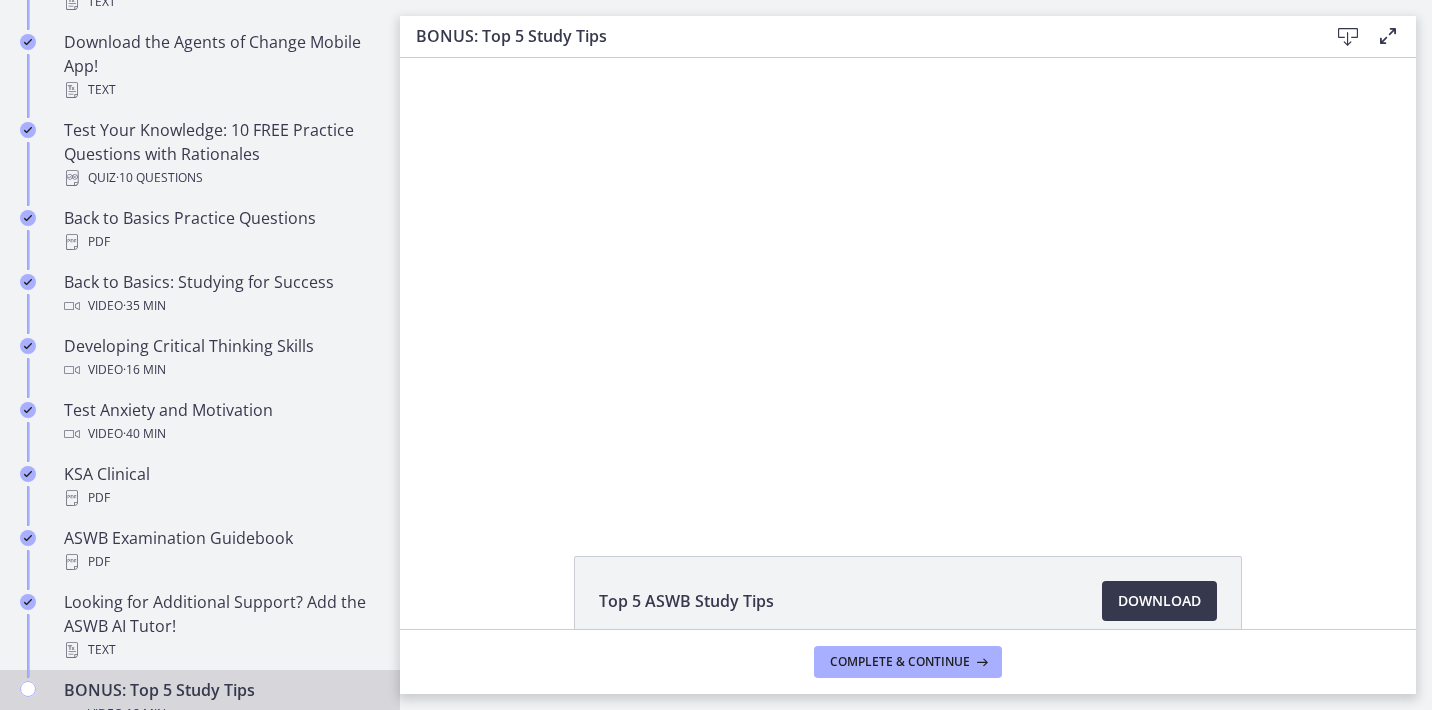 scroll, scrollTop: 613, scrollLeft: 0, axis: vertical 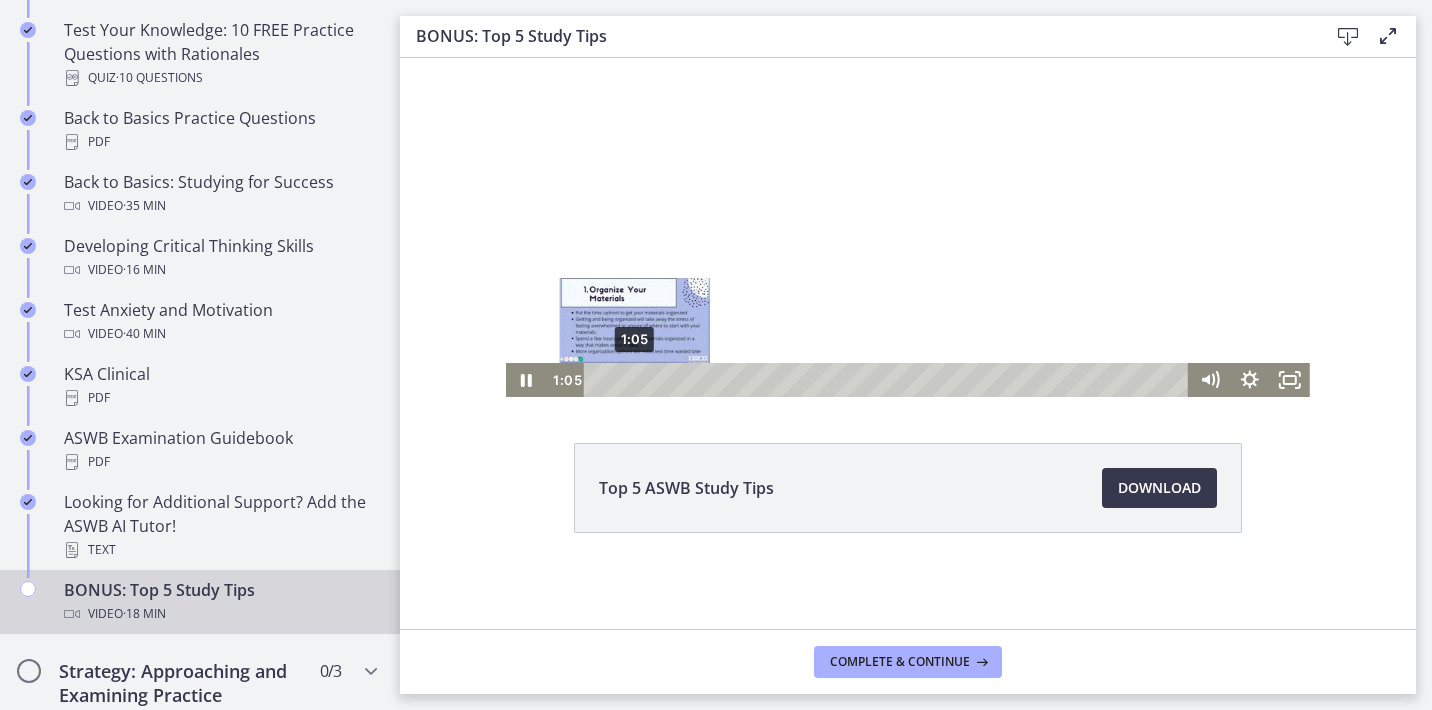 drag, startPoint x: 652, startPoint y: 384, endPoint x: 627, endPoint y: 381, distance: 25.179358 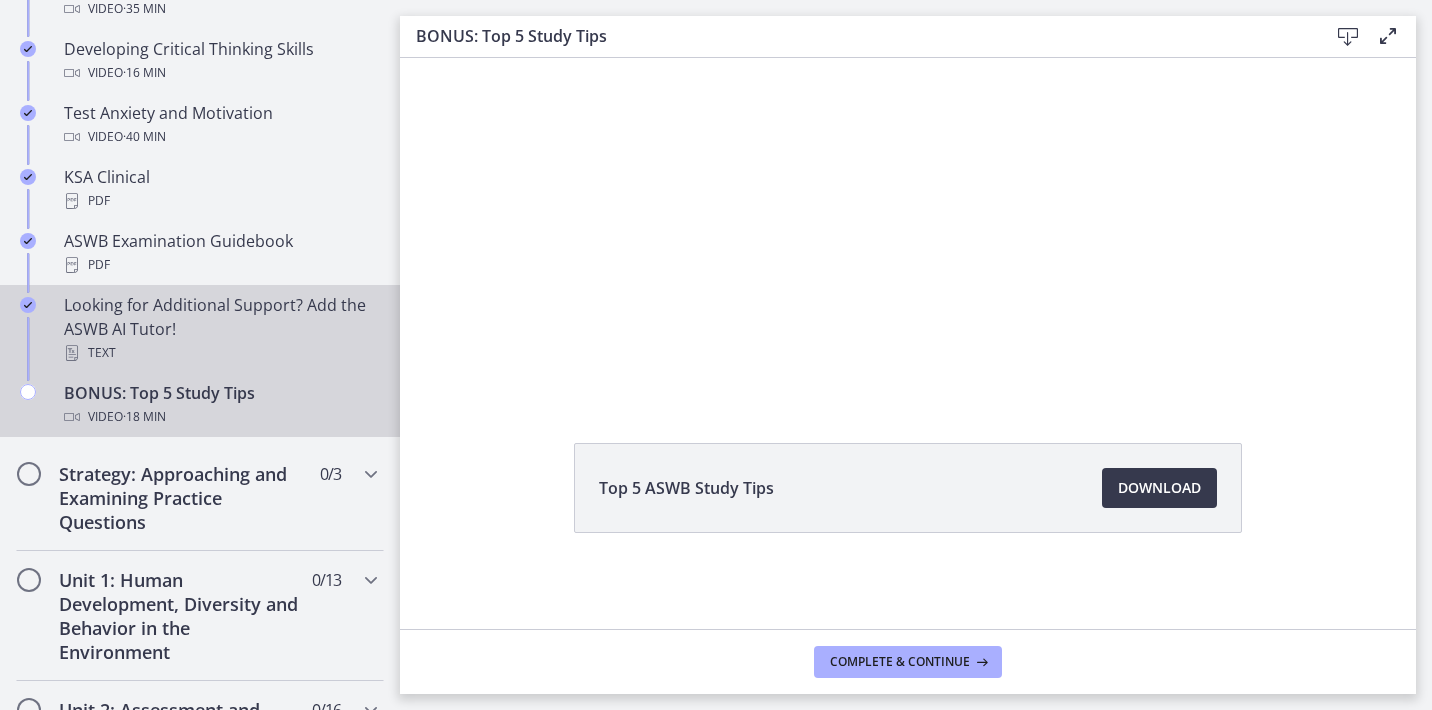 scroll, scrollTop: 813, scrollLeft: 0, axis: vertical 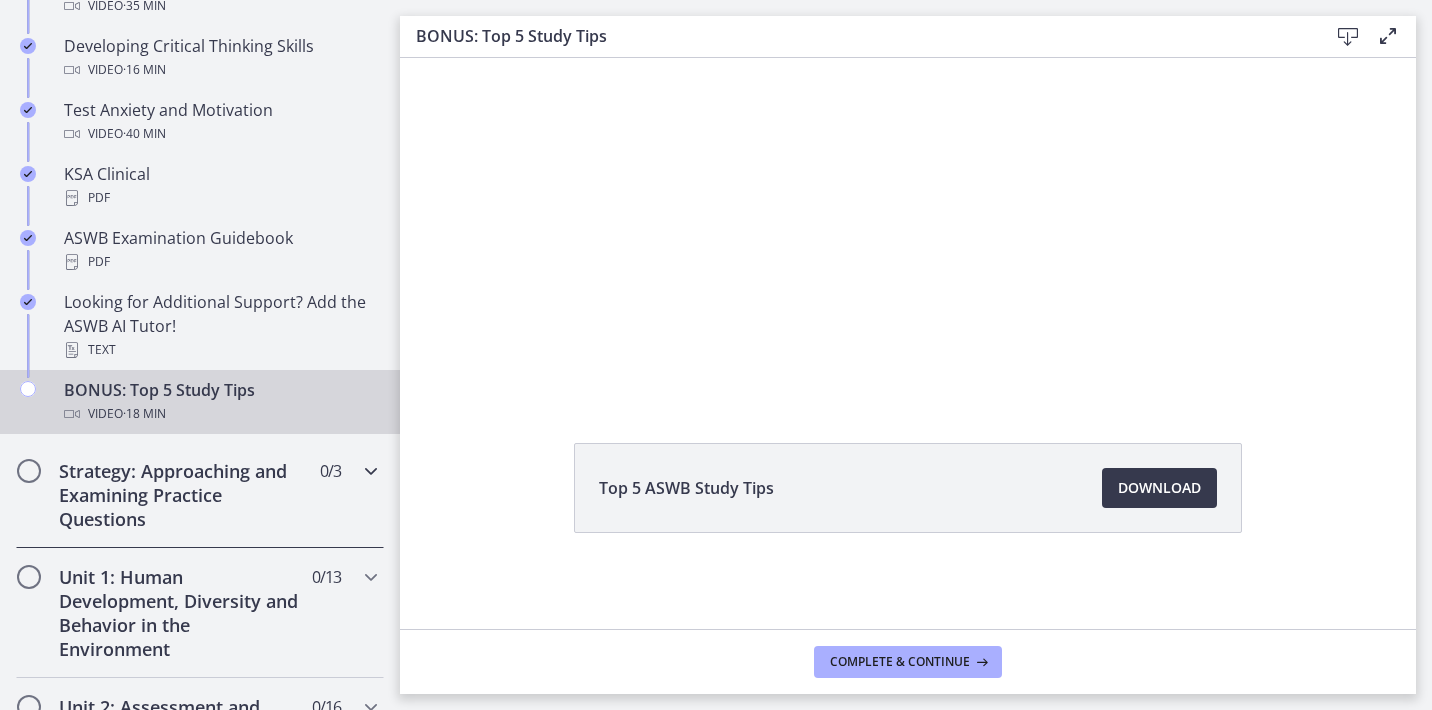click at bounding box center (371, 471) 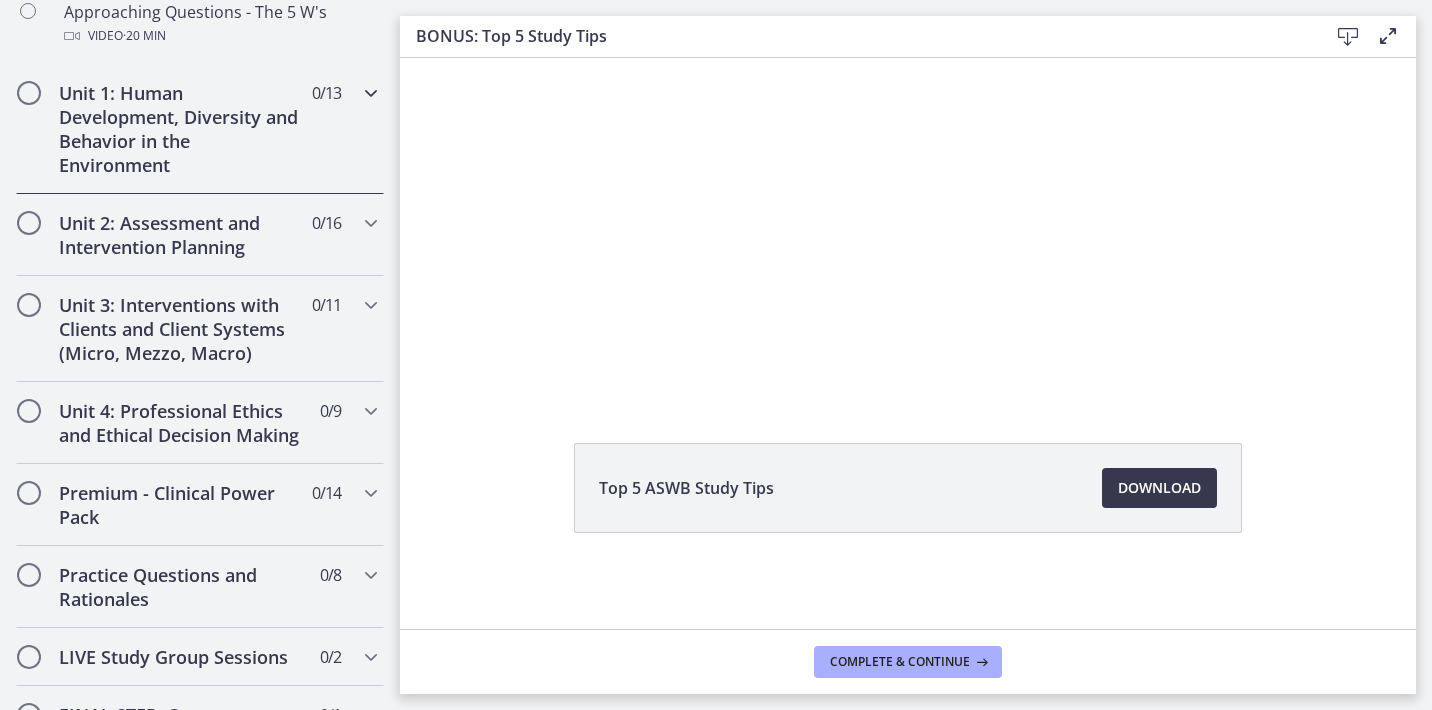 scroll, scrollTop: 513, scrollLeft: 0, axis: vertical 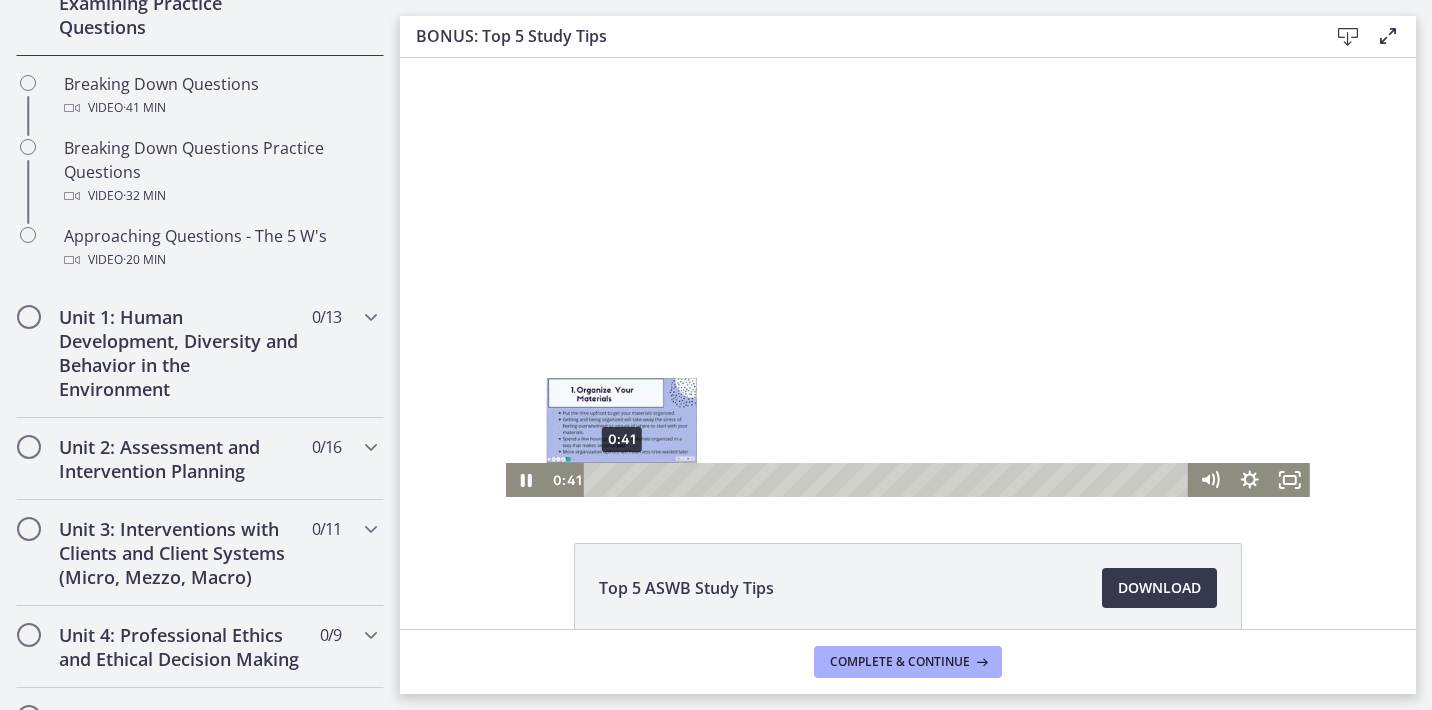 drag, startPoint x: 660, startPoint y: 477, endPoint x: 614, endPoint y: 474, distance: 46.09772 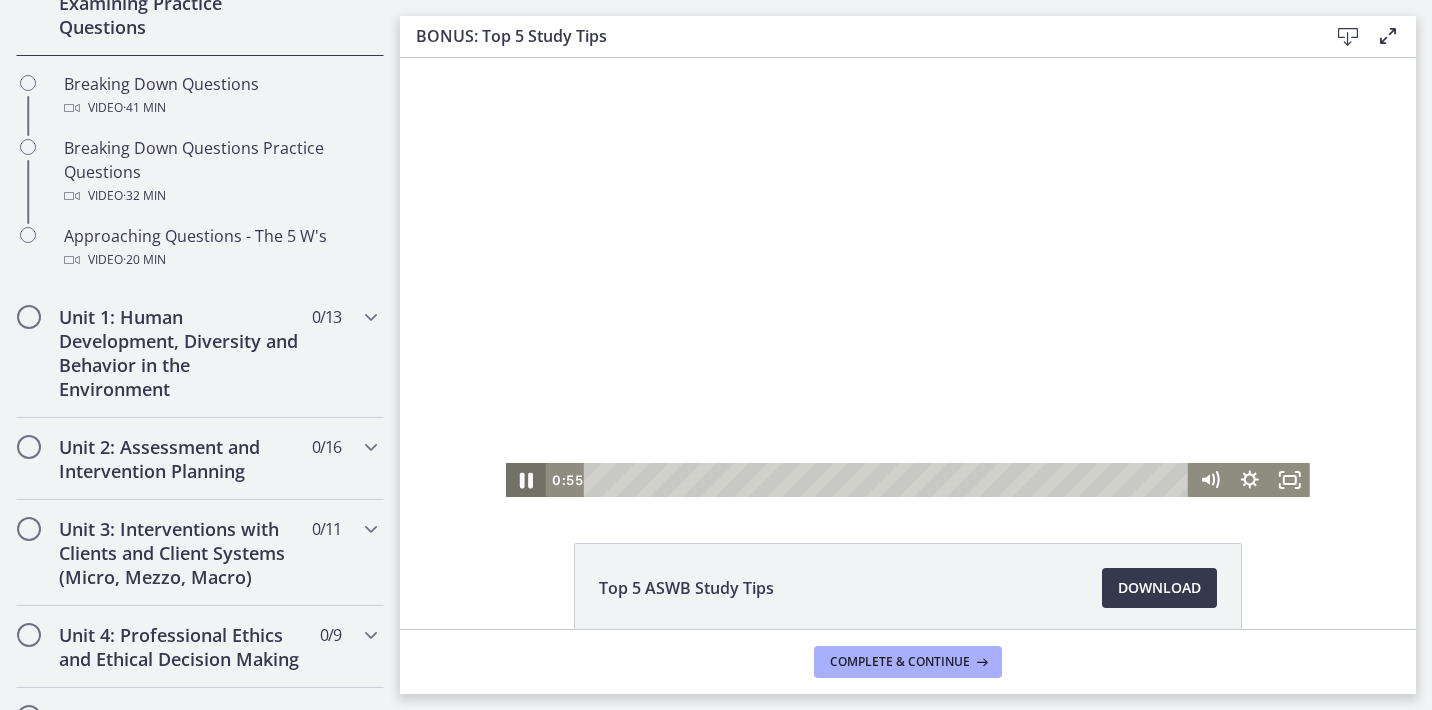 click 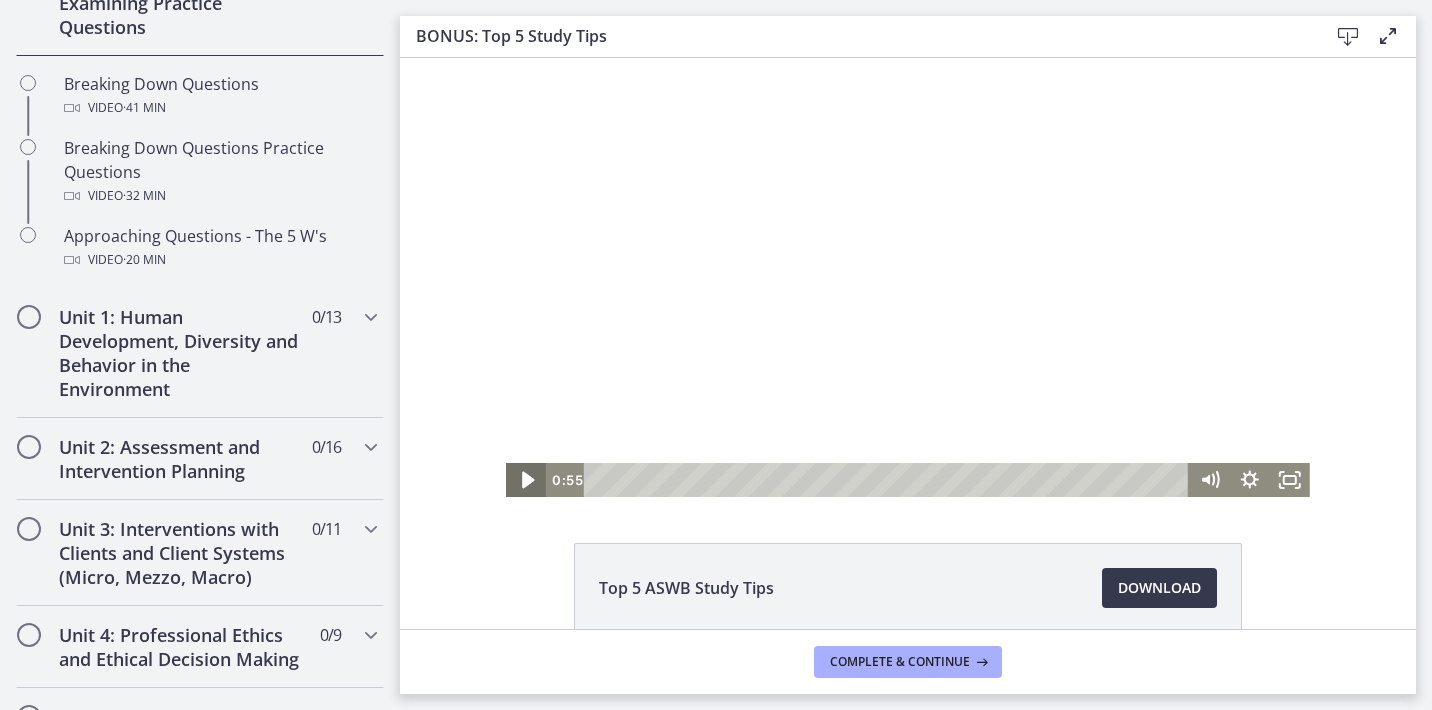 click 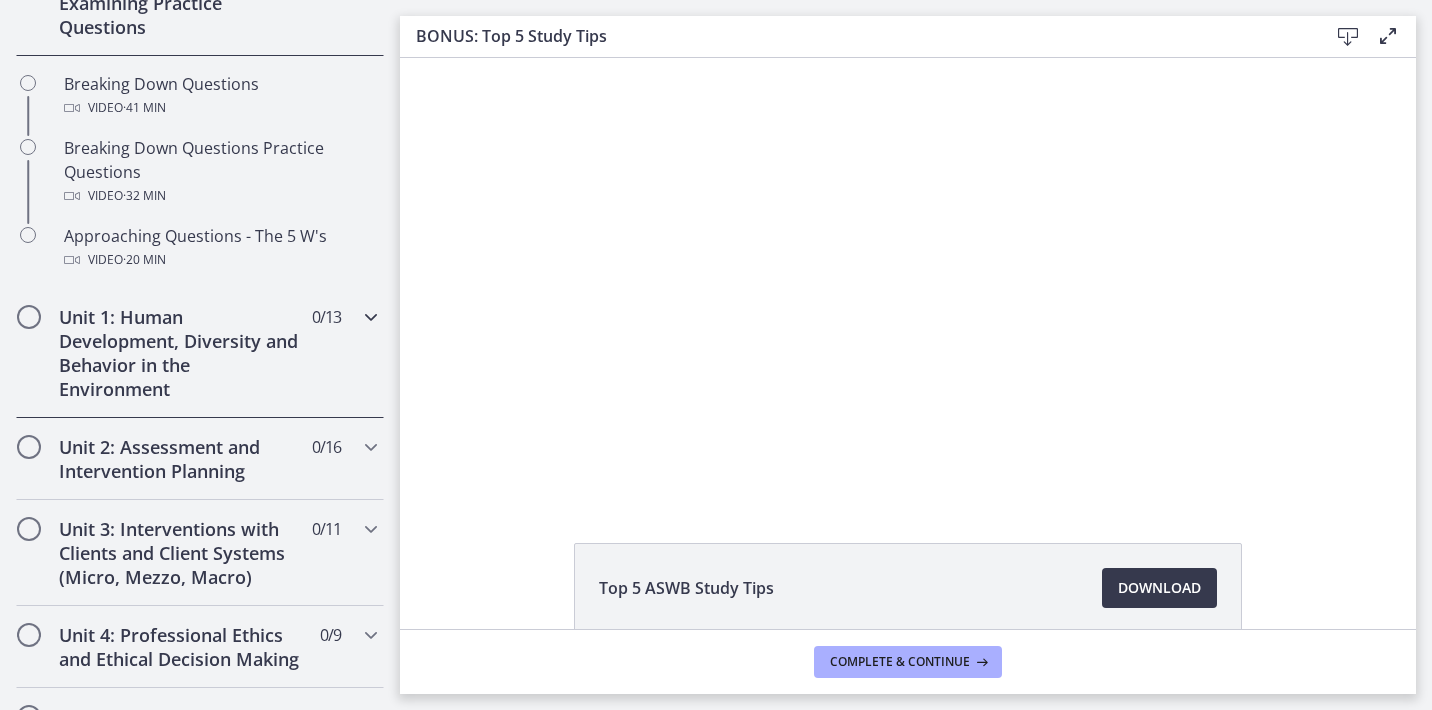 click at bounding box center [371, 317] 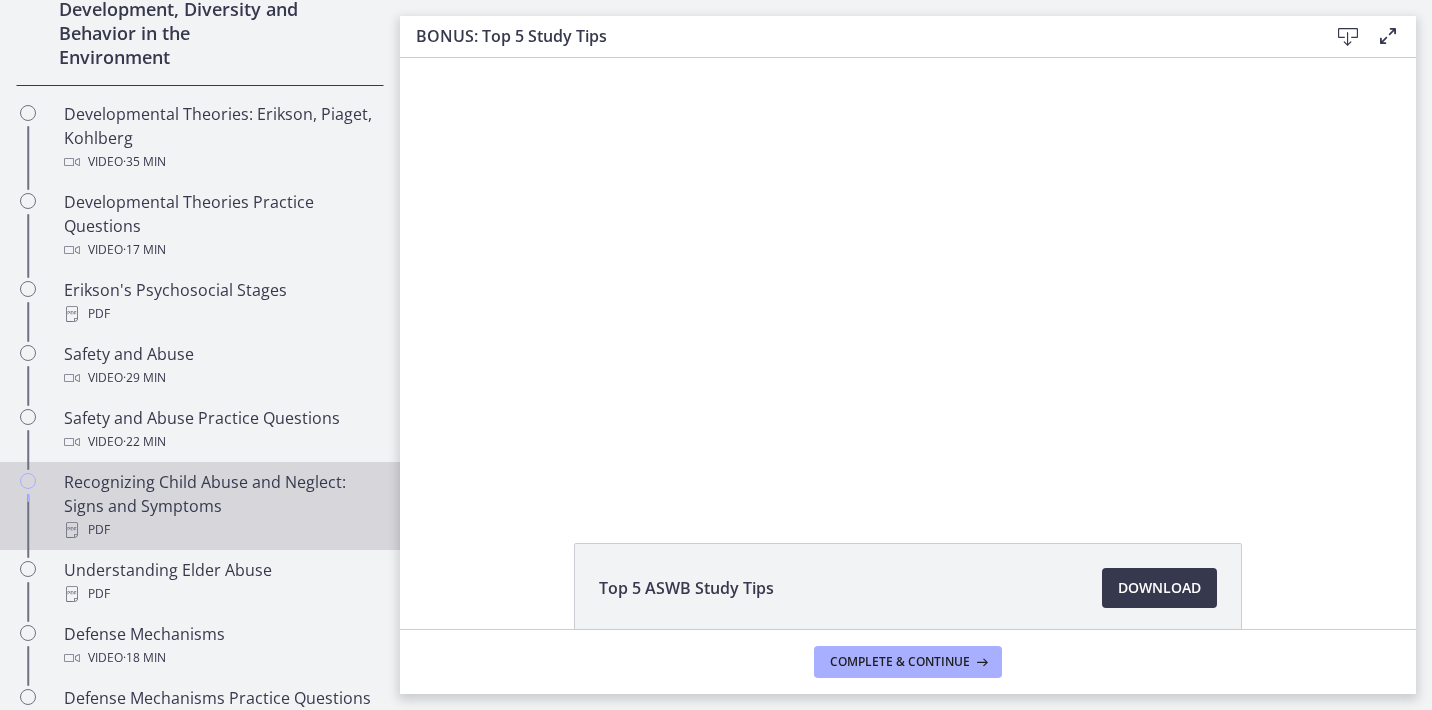 scroll, scrollTop: 513, scrollLeft: 0, axis: vertical 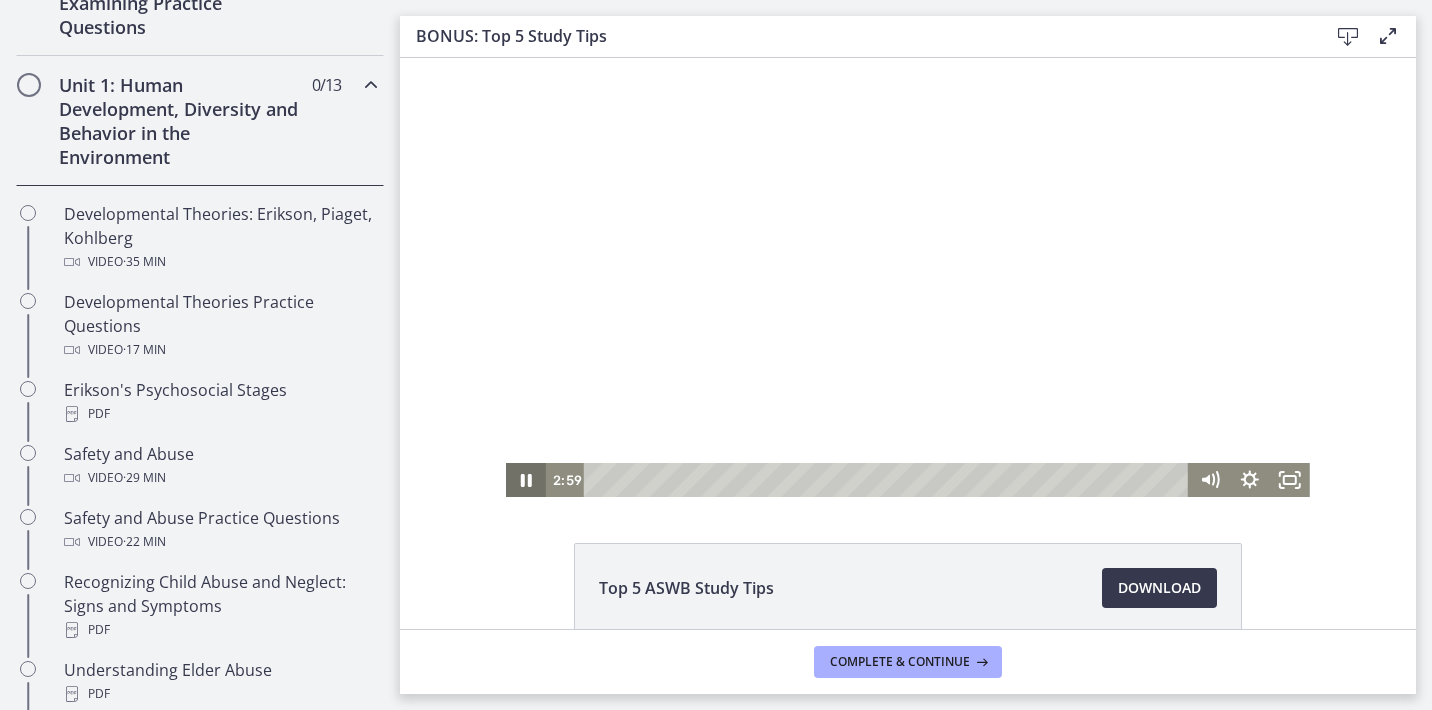 click 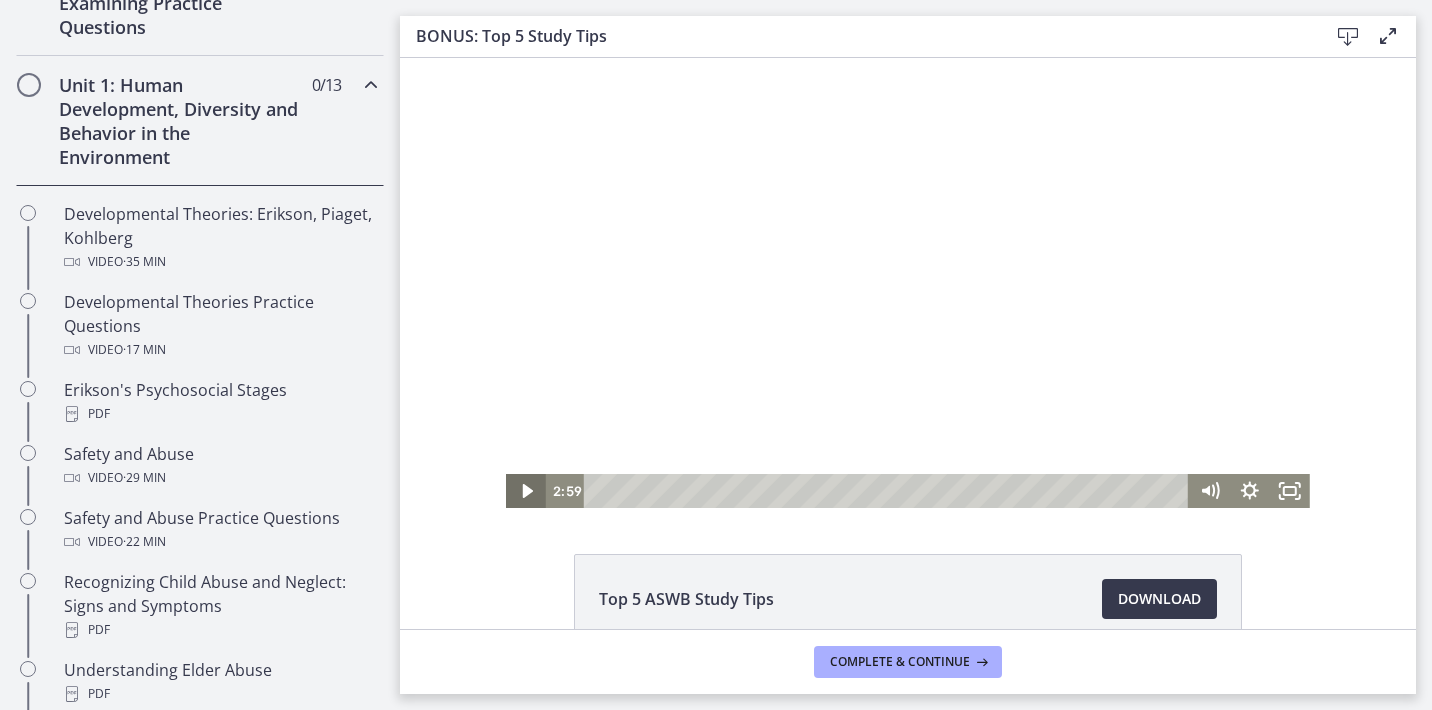 scroll, scrollTop: 0, scrollLeft: 0, axis: both 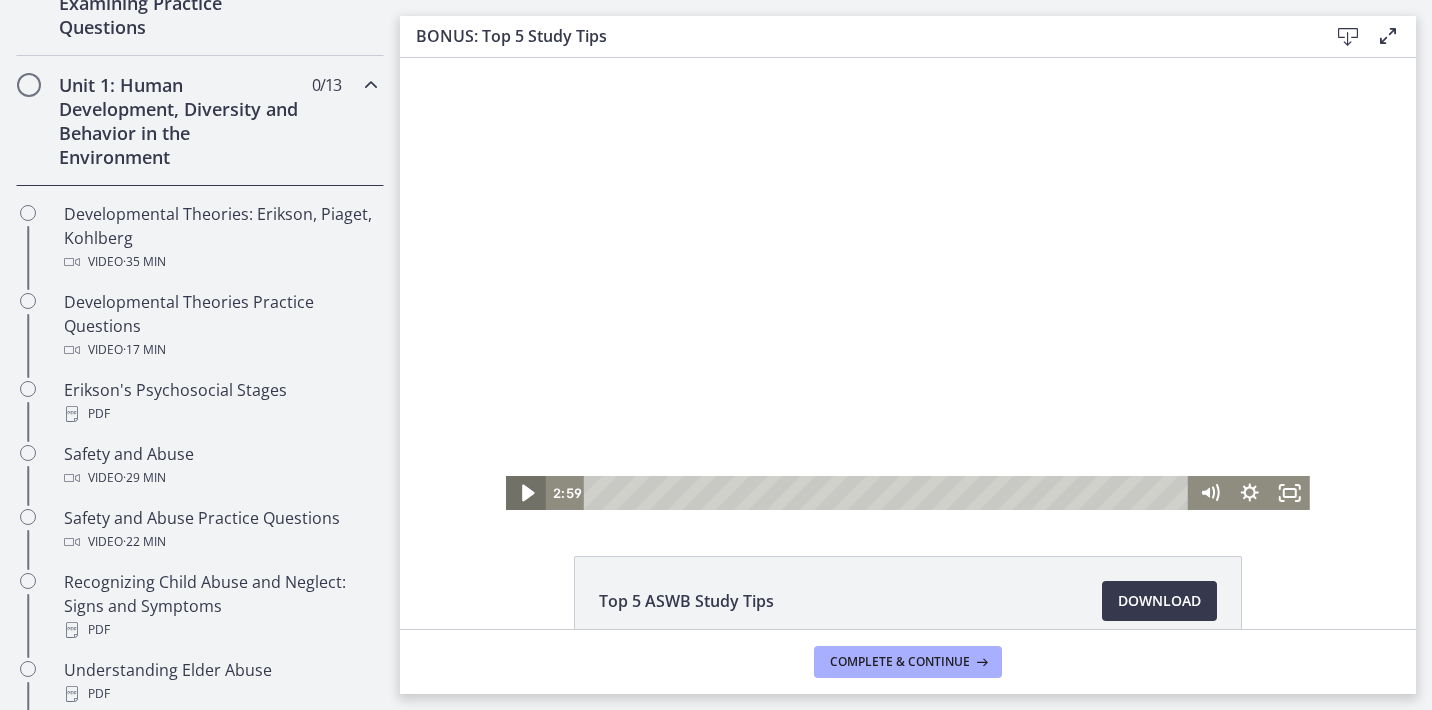 click 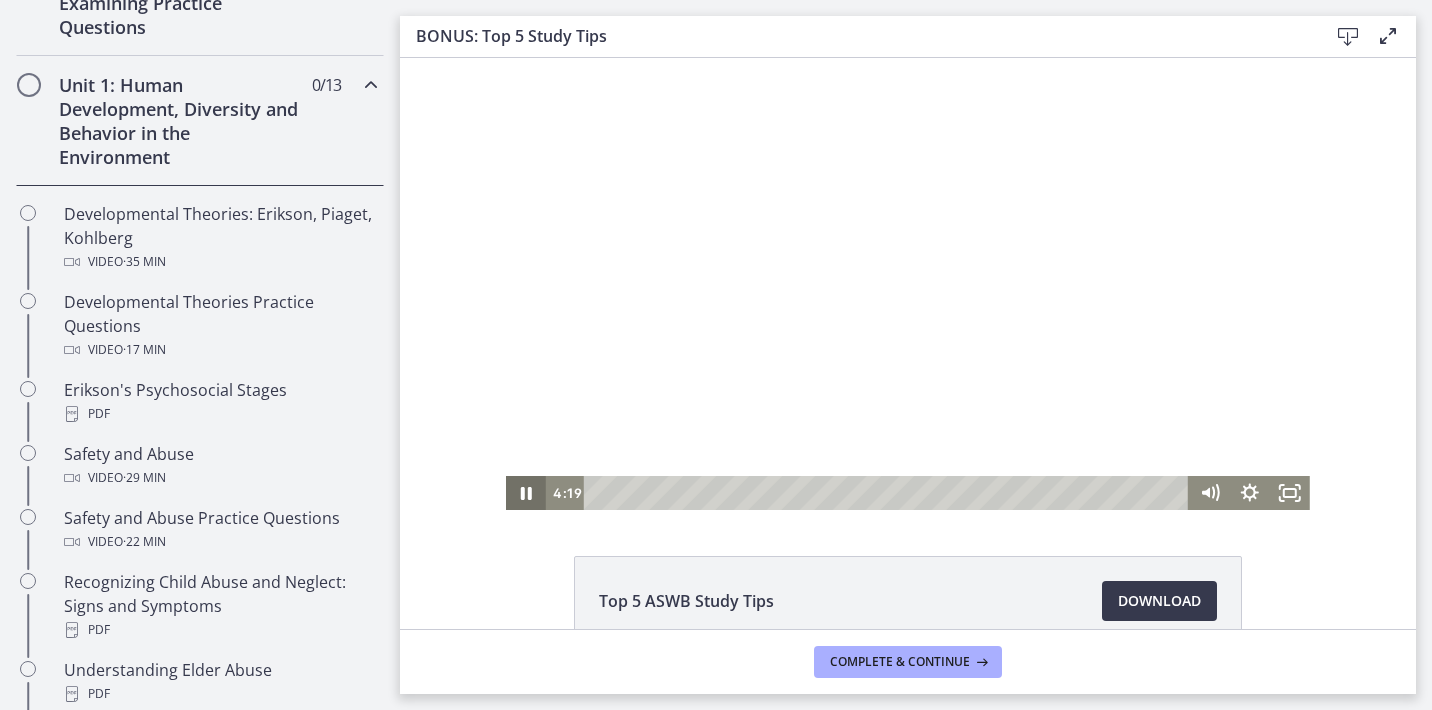 click 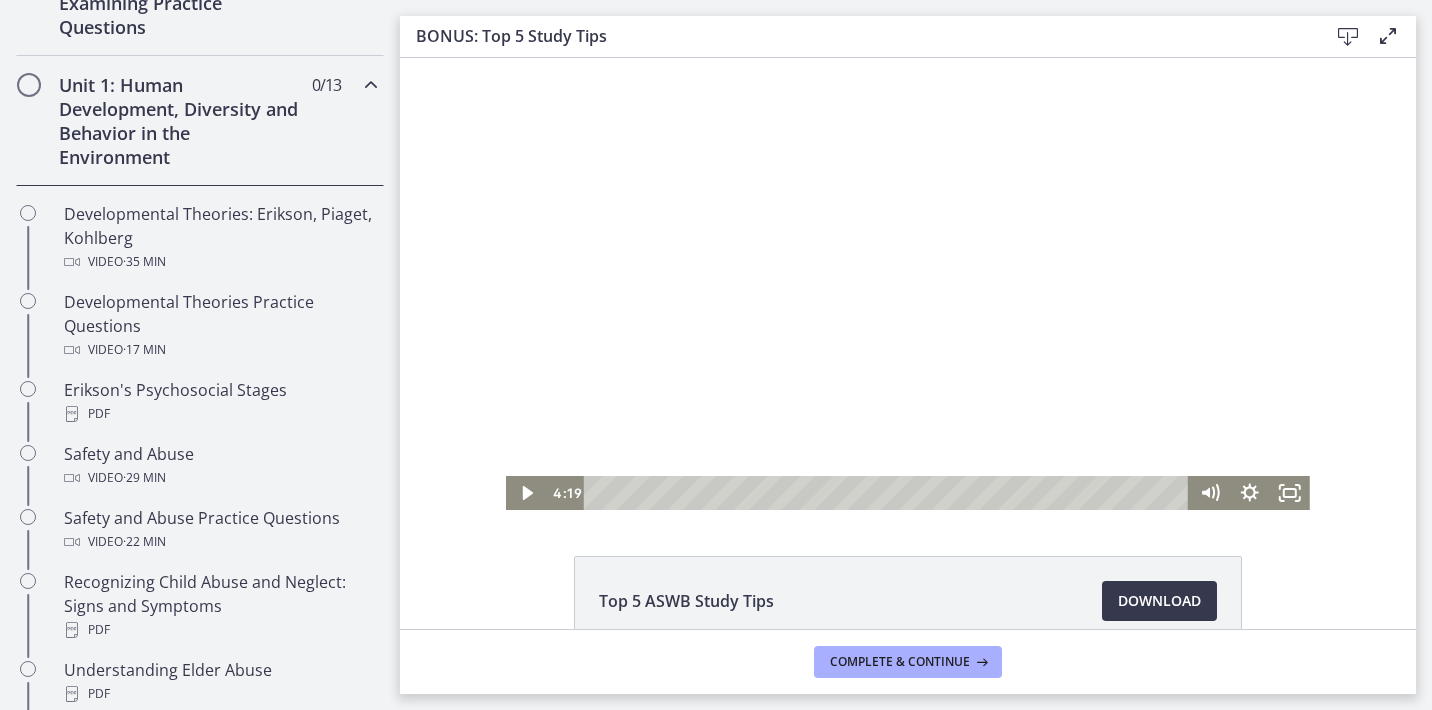 scroll, scrollTop: 113, scrollLeft: 0, axis: vertical 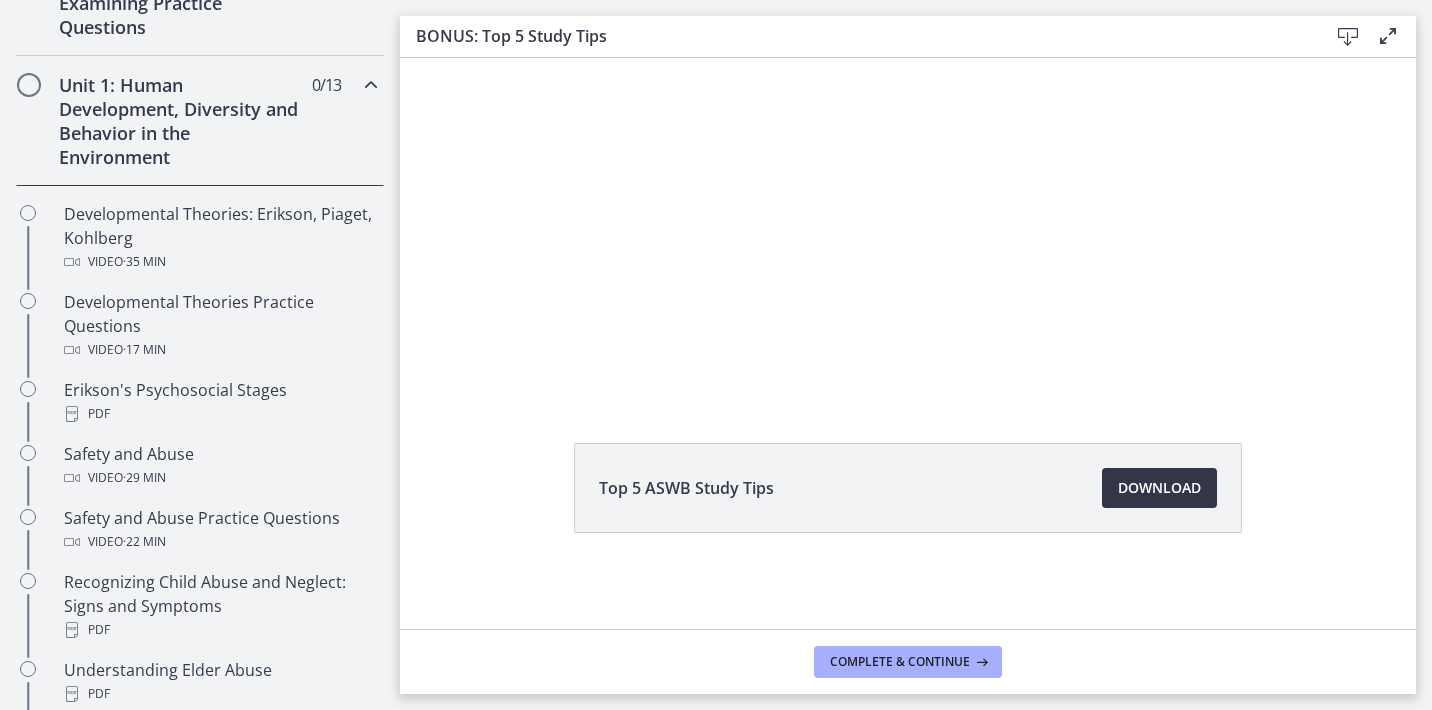 click on "Download
Opens in a new window" at bounding box center (1159, 488) 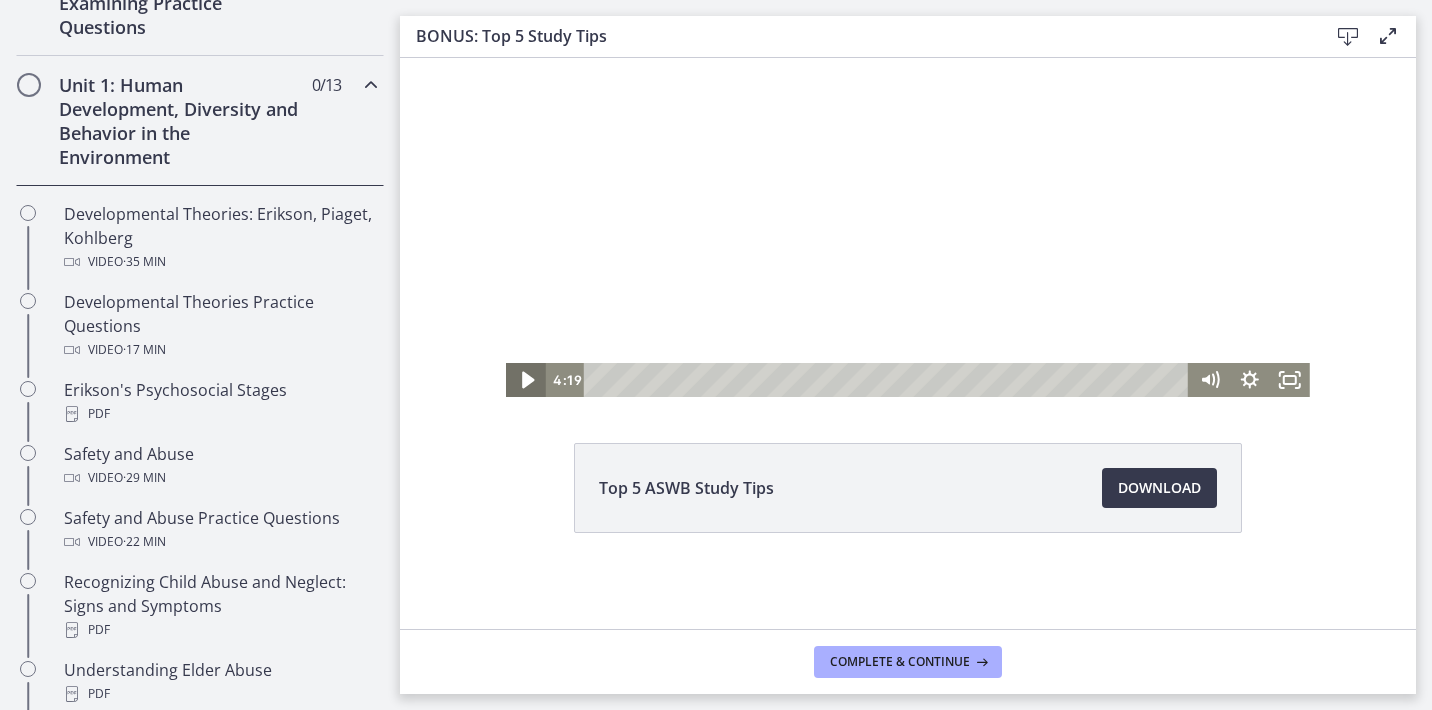 click 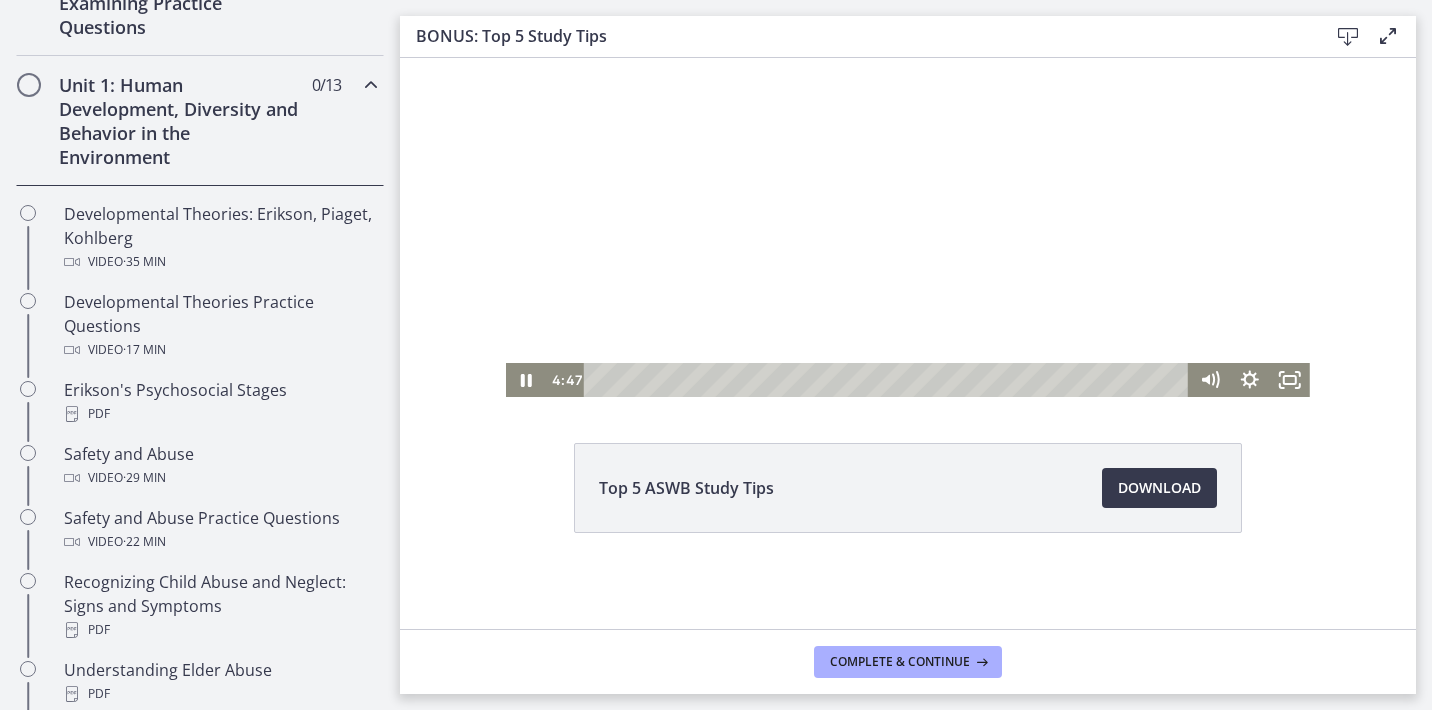 scroll, scrollTop: 0, scrollLeft: 0, axis: both 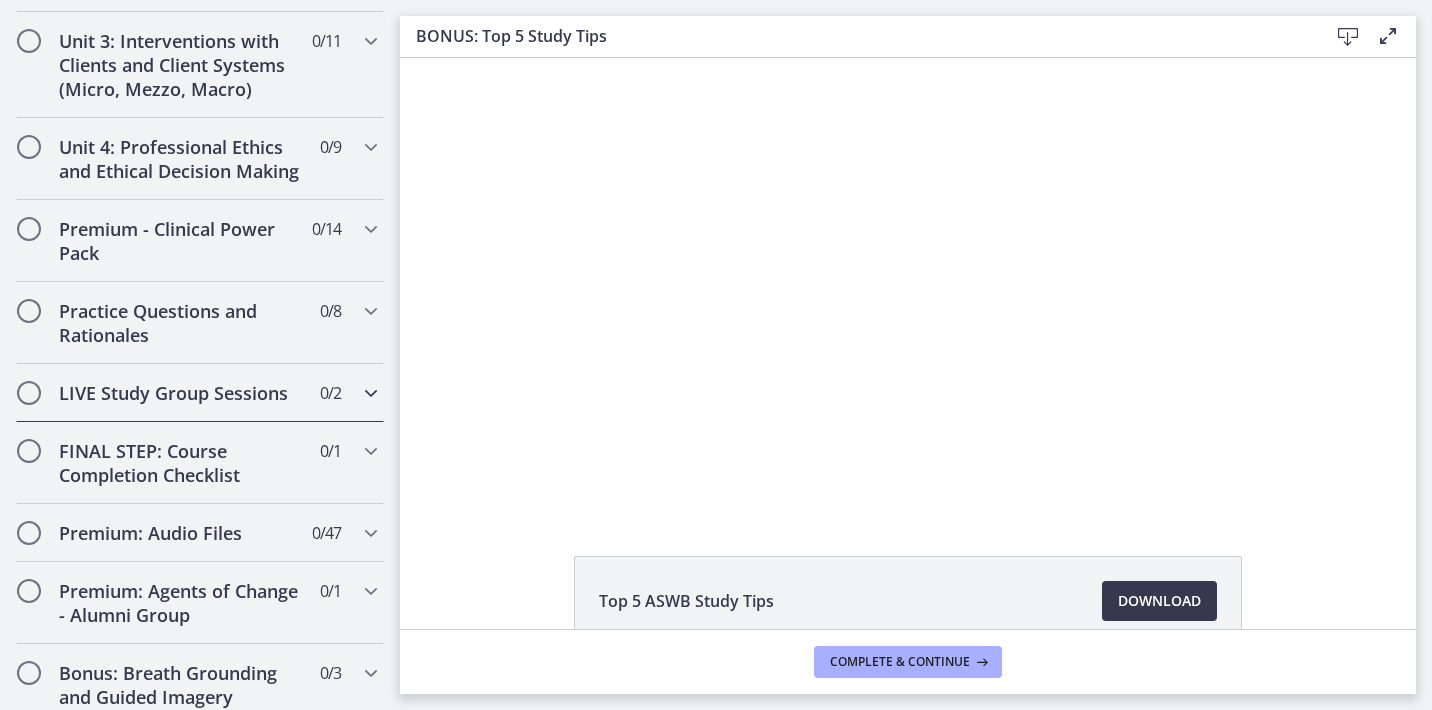 click at bounding box center (371, 393) 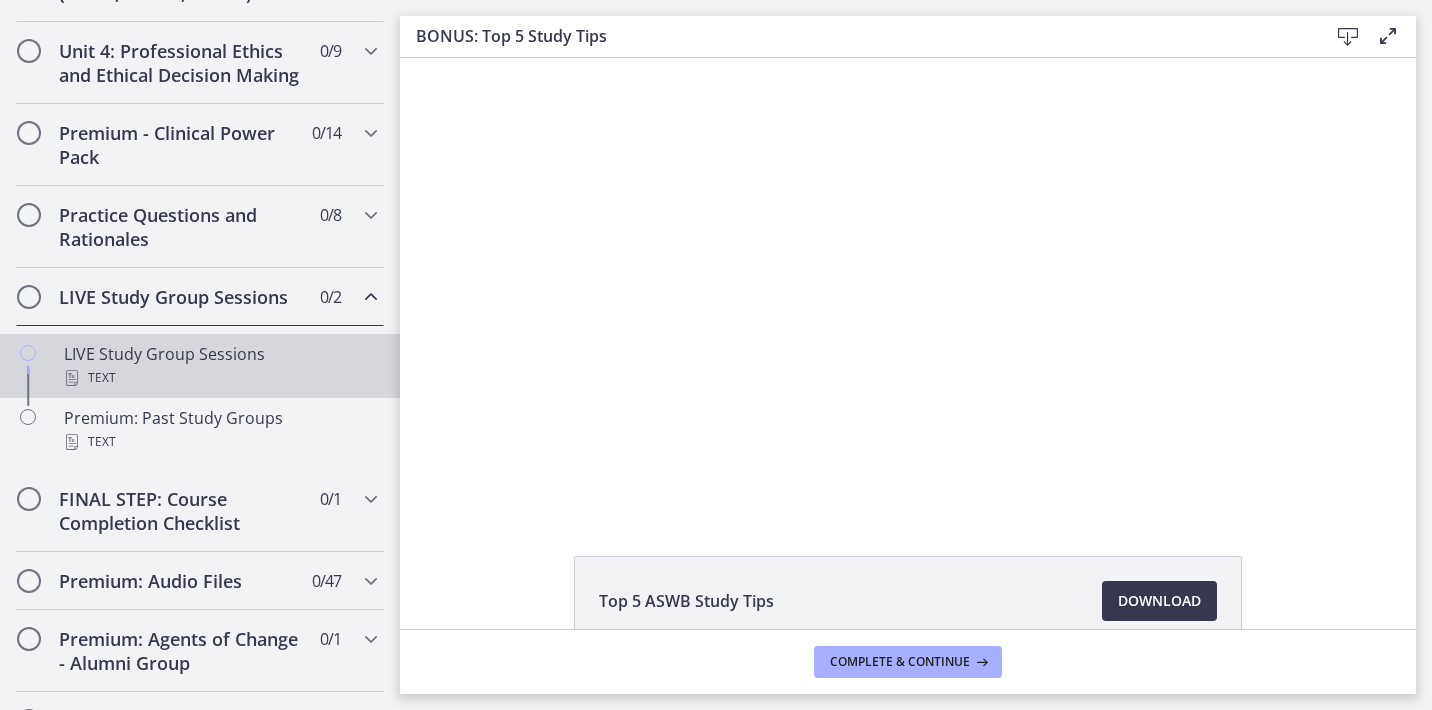 scroll, scrollTop: 945, scrollLeft: 0, axis: vertical 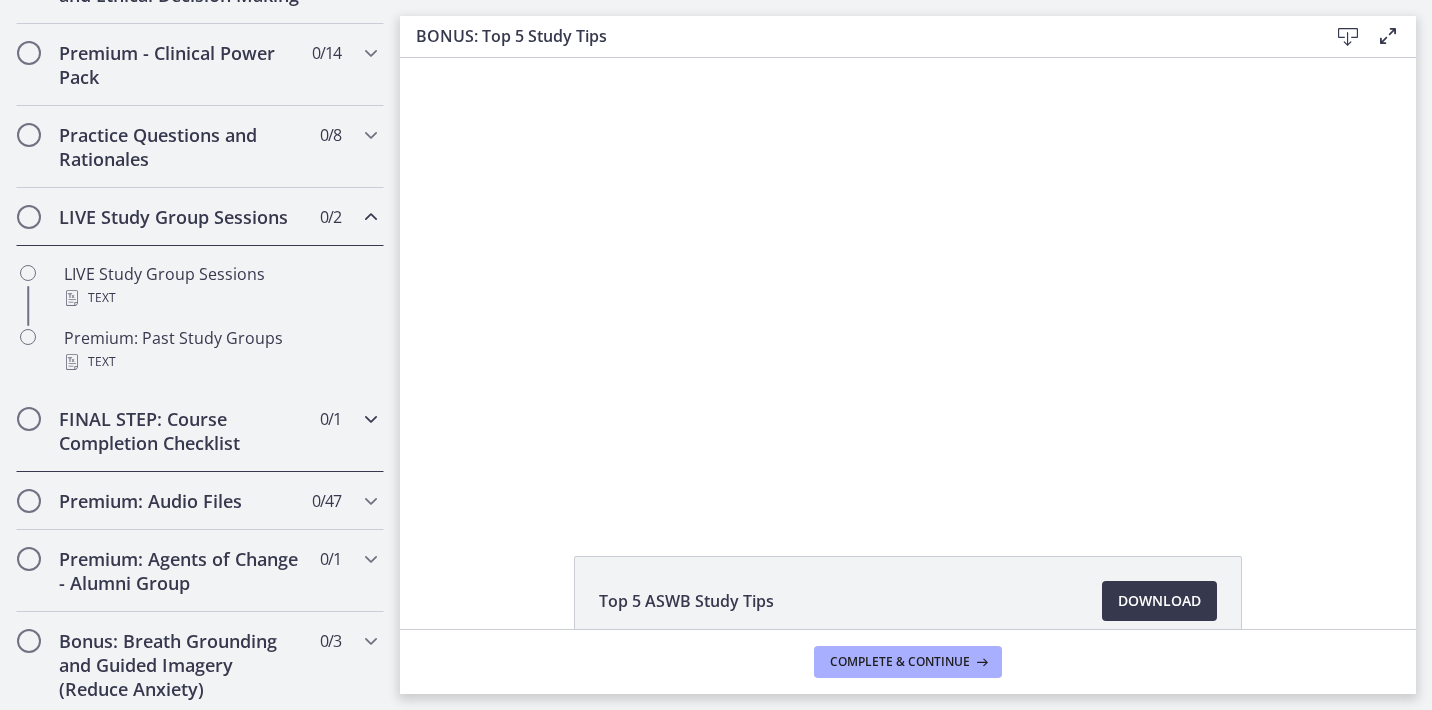 click at bounding box center [371, 419] 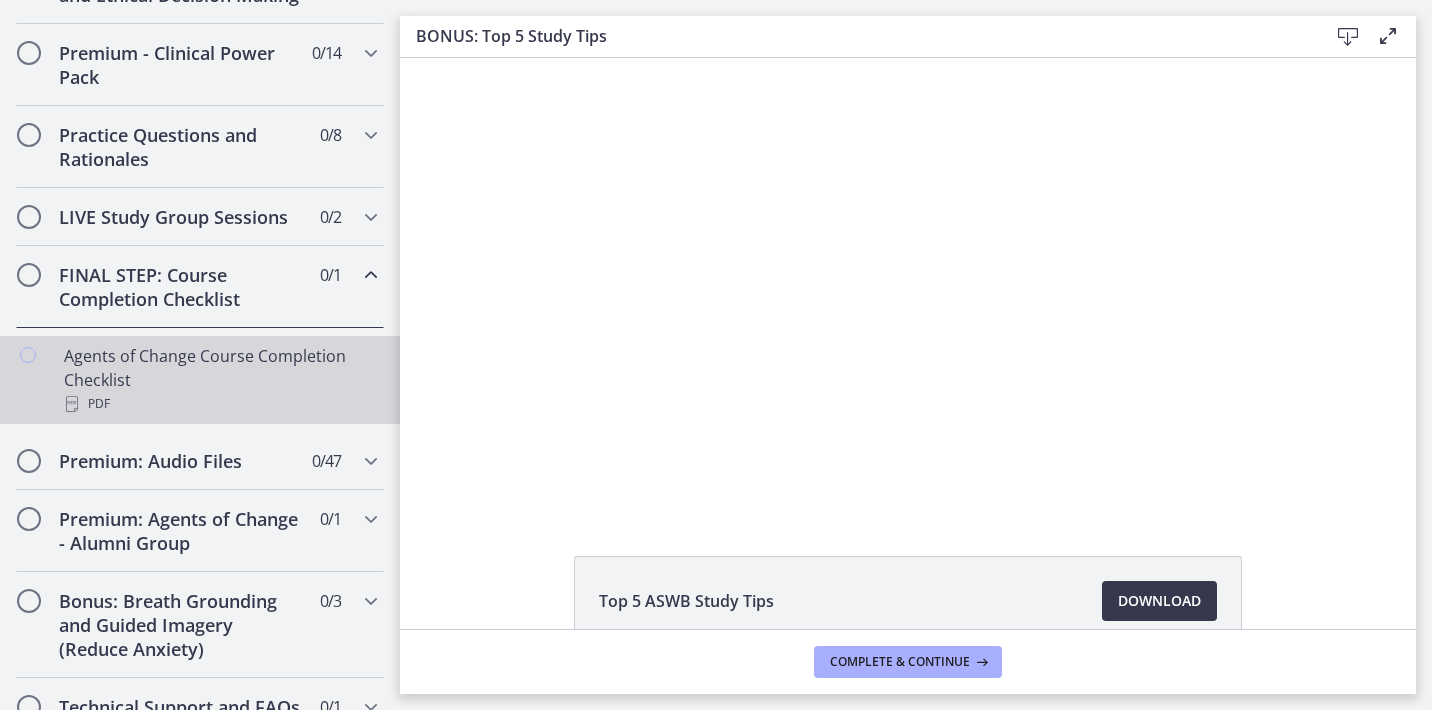 click on "PDF" at bounding box center [220, 404] 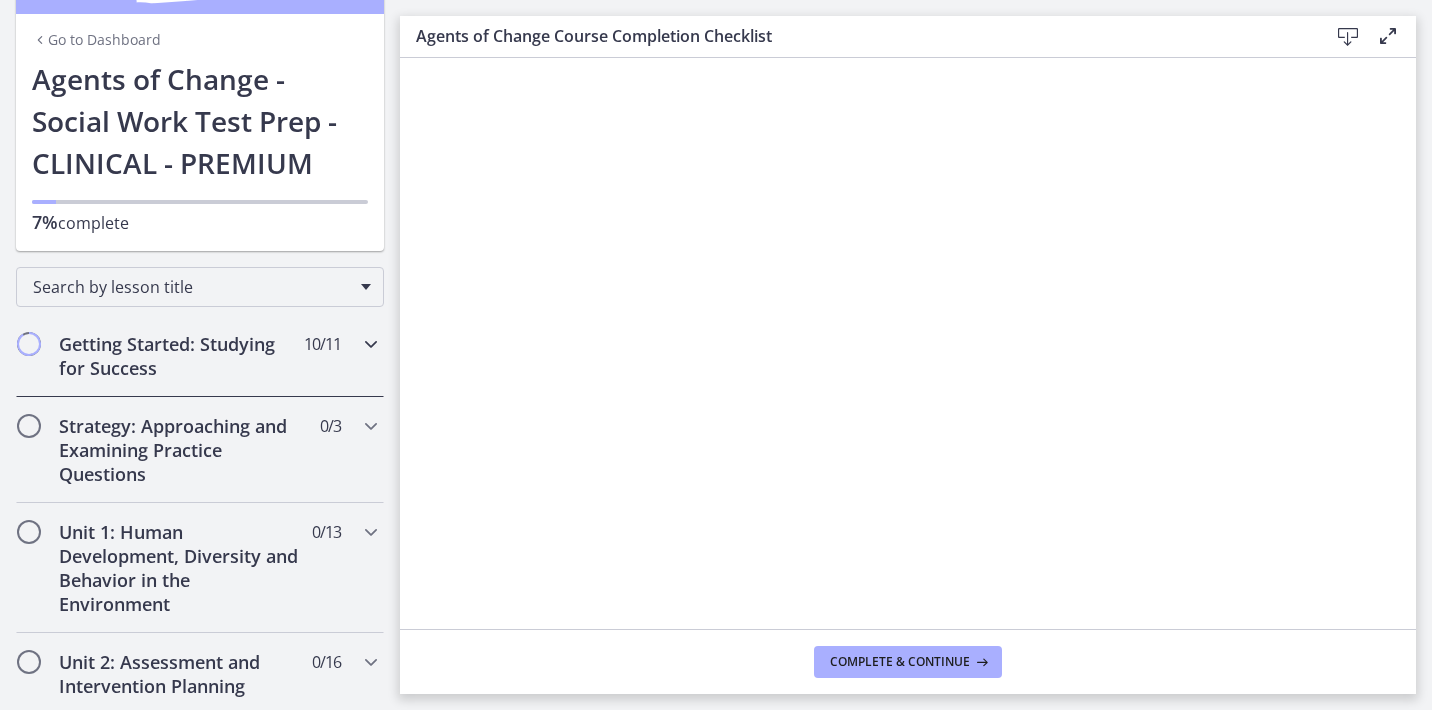 scroll, scrollTop: 100, scrollLeft: 0, axis: vertical 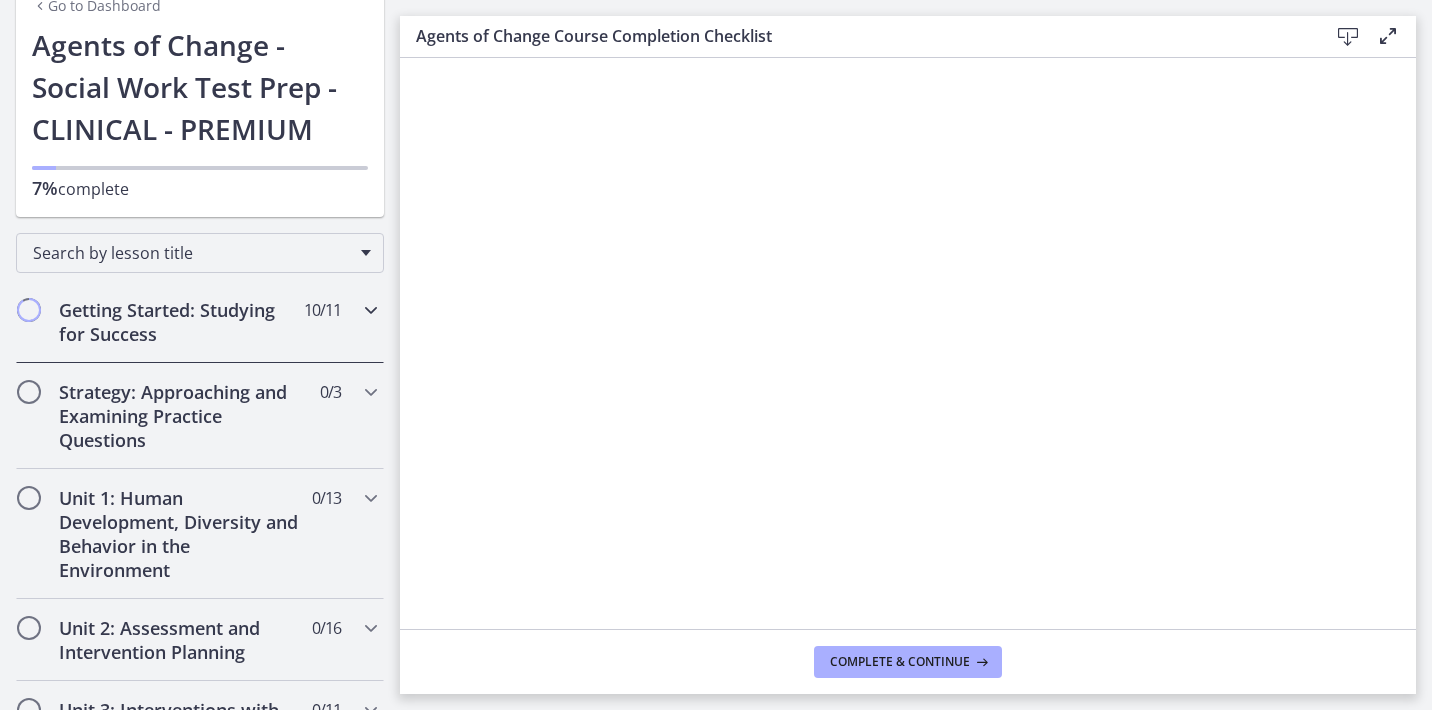 click at bounding box center [371, 310] 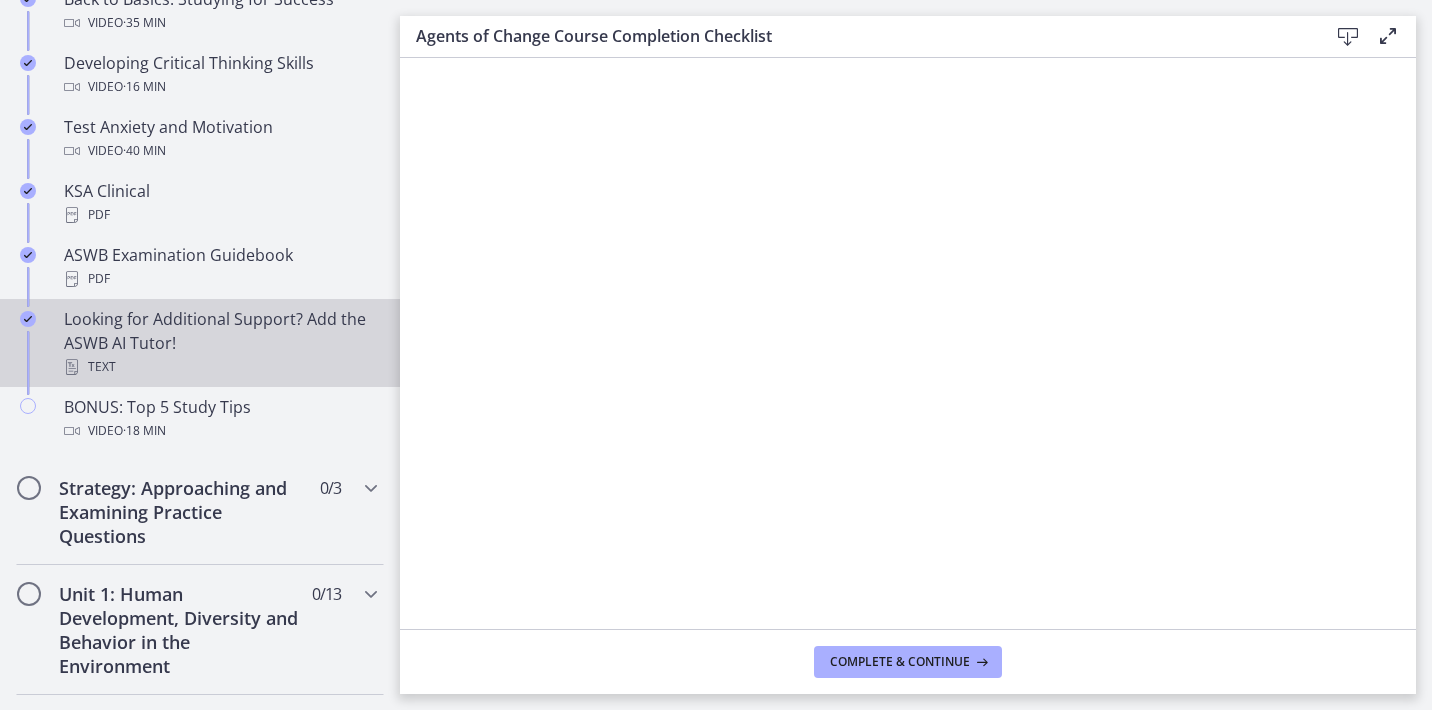 scroll, scrollTop: 800, scrollLeft: 0, axis: vertical 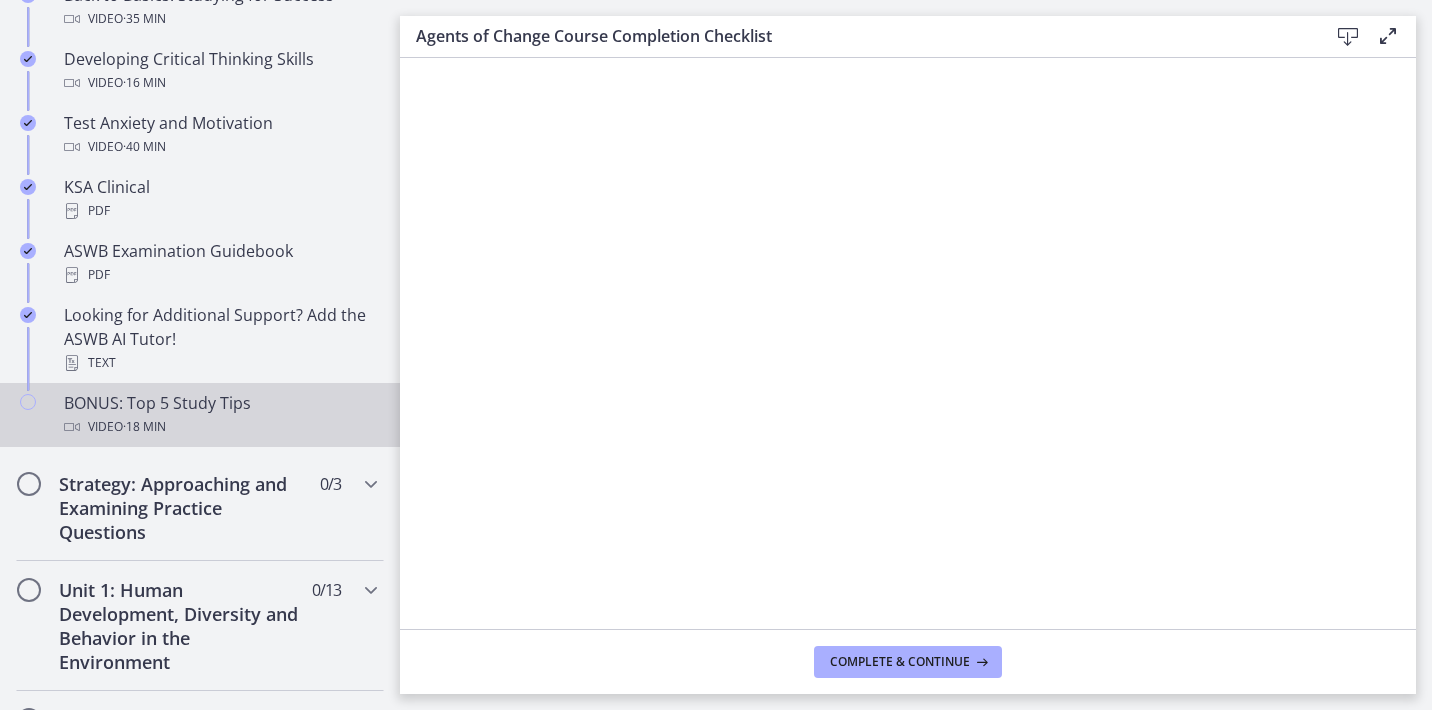 click on "BONUS: Top 5 Study Tips
Video
·  18 min" at bounding box center (220, 415) 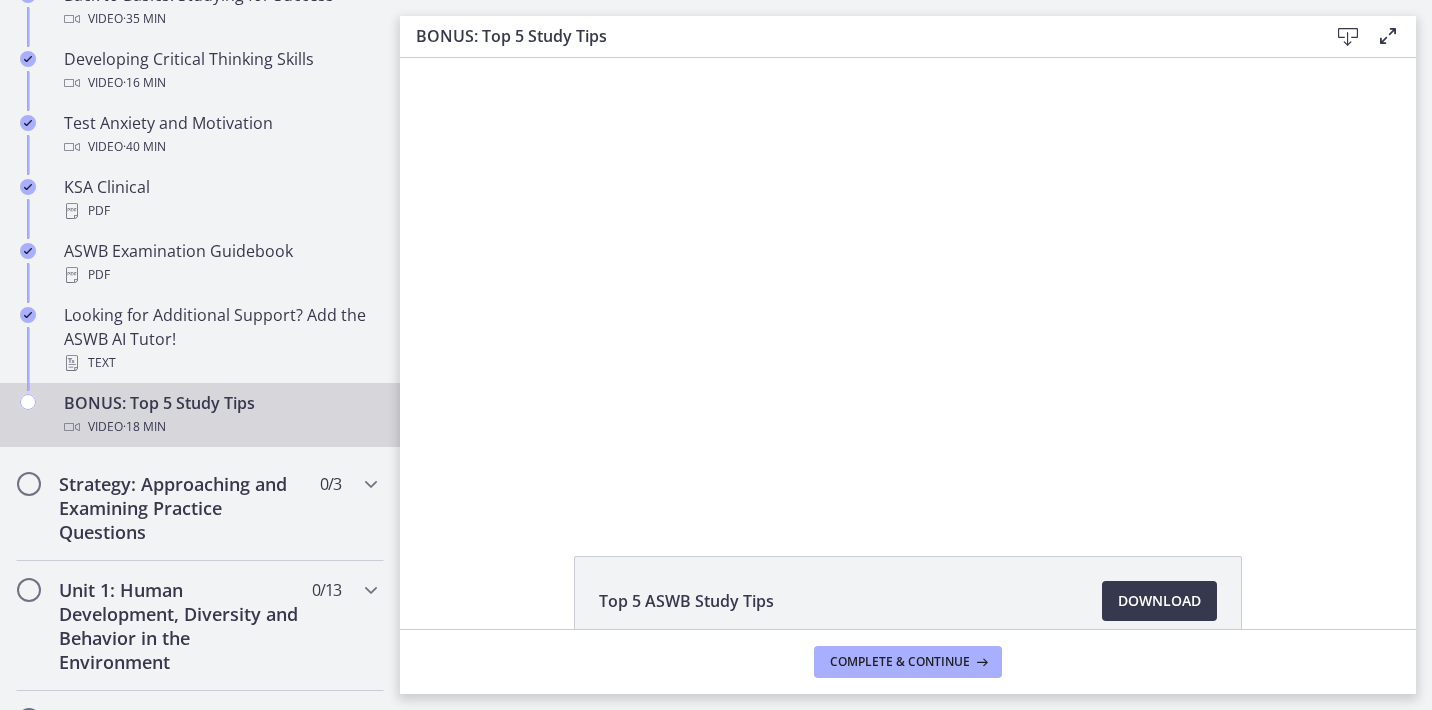 scroll, scrollTop: 0, scrollLeft: 0, axis: both 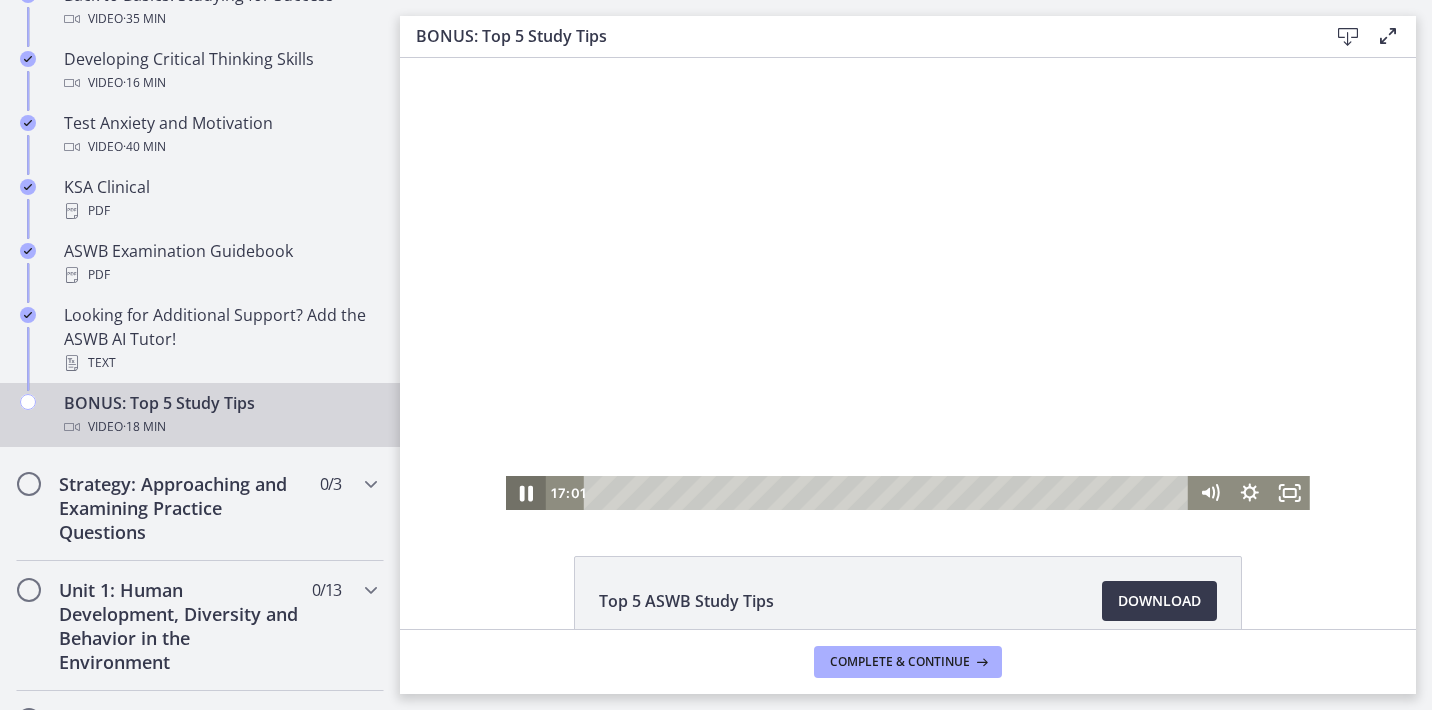 click 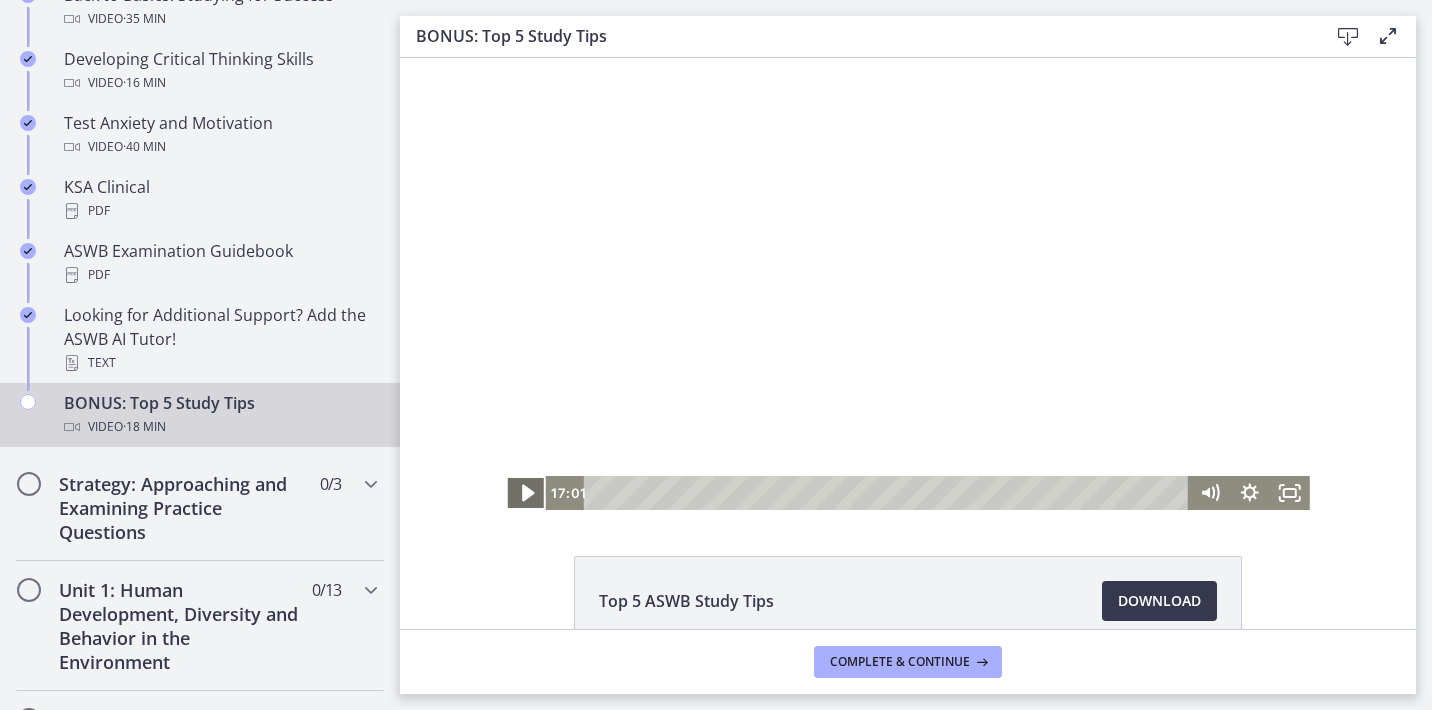click 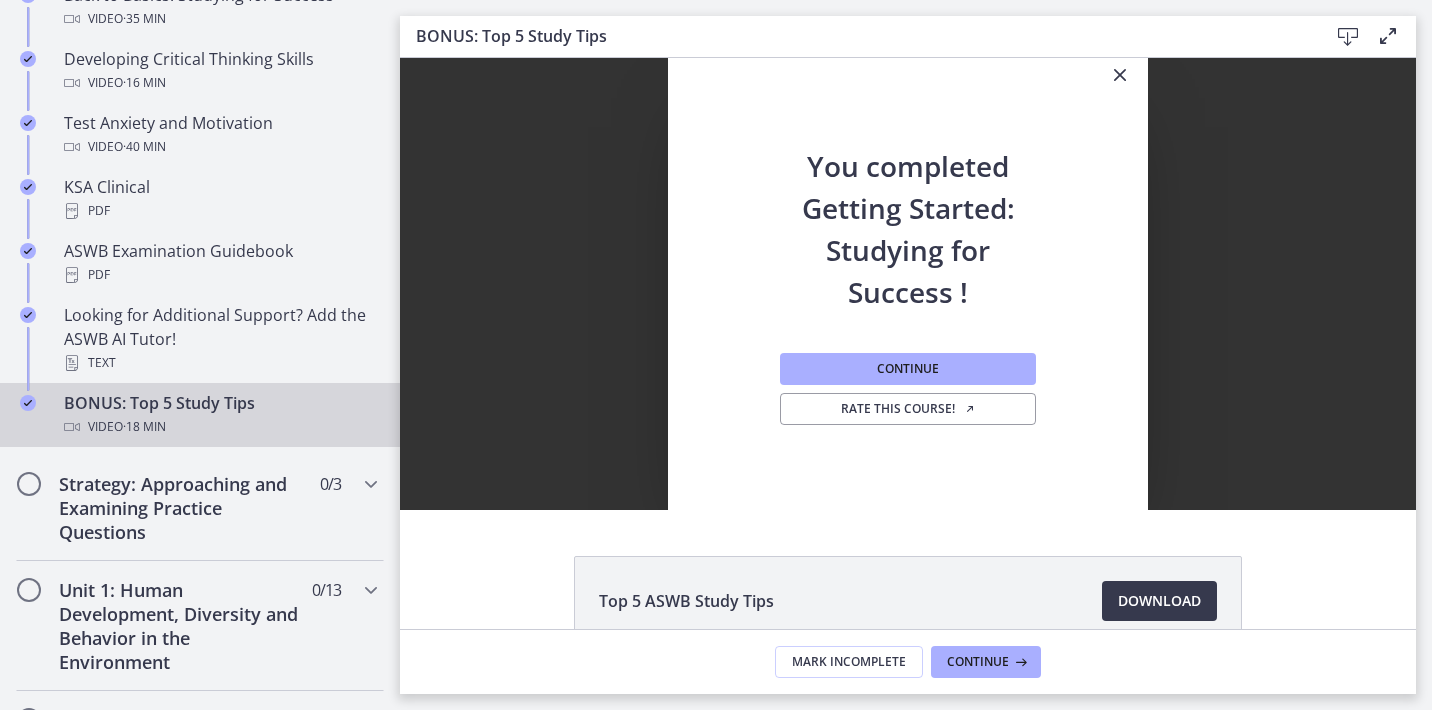 scroll, scrollTop: 0, scrollLeft: 0, axis: both 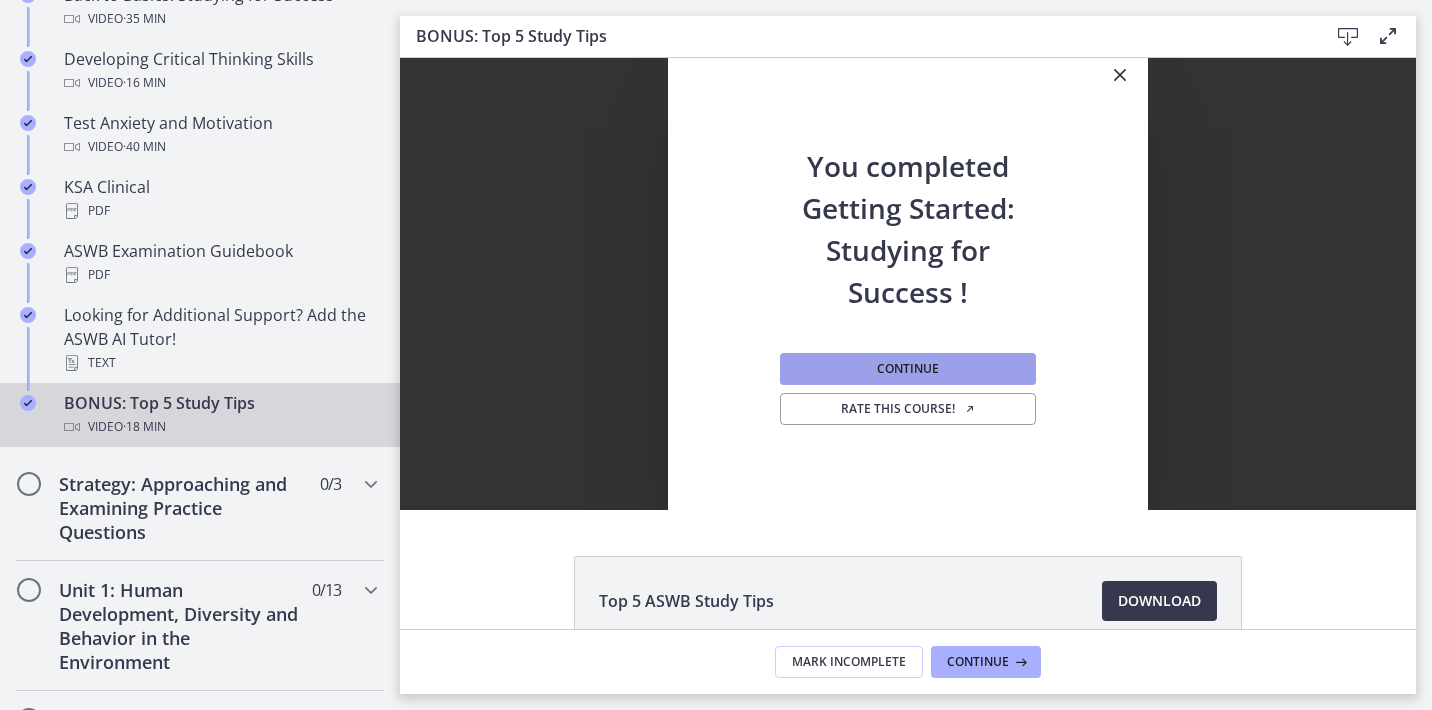 click on "Continue" at bounding box center (908, 369) 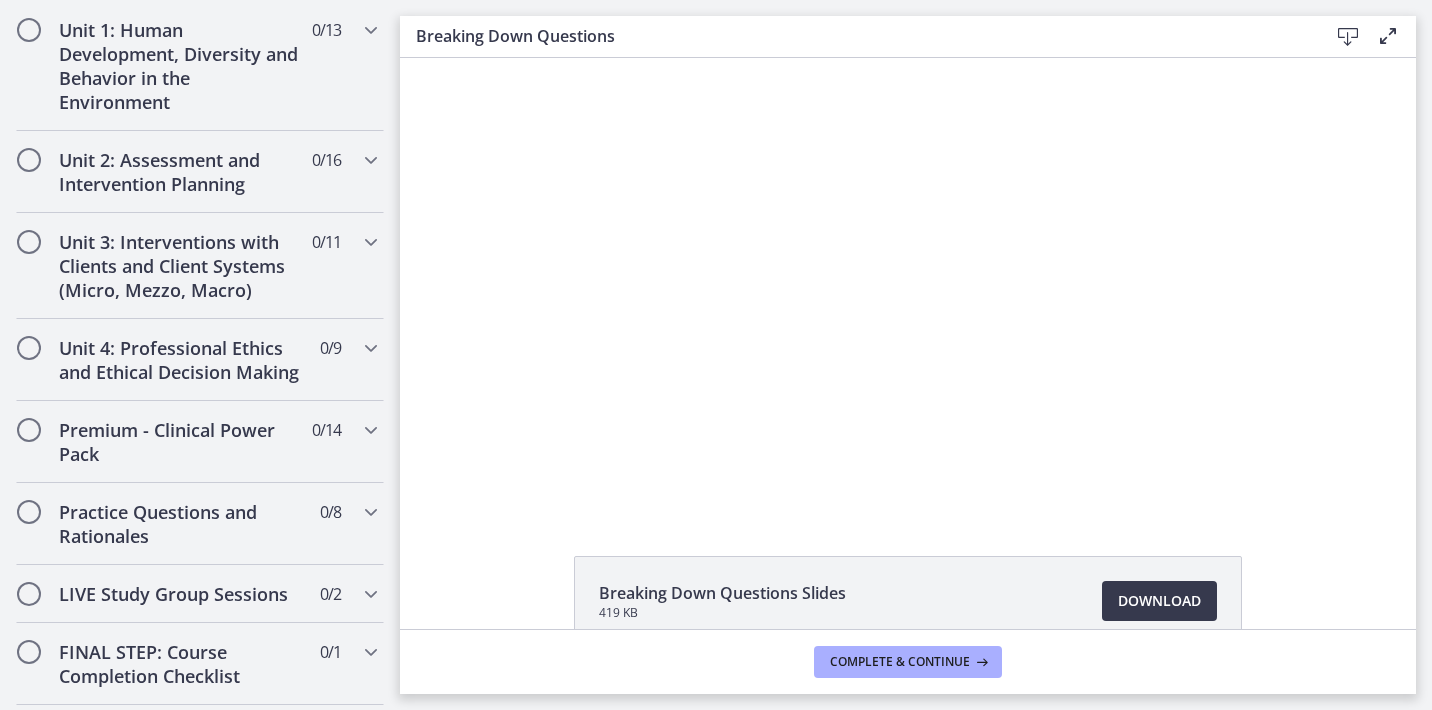 scroll, scrollTop: 0, scrollLeft: 0, axis: both 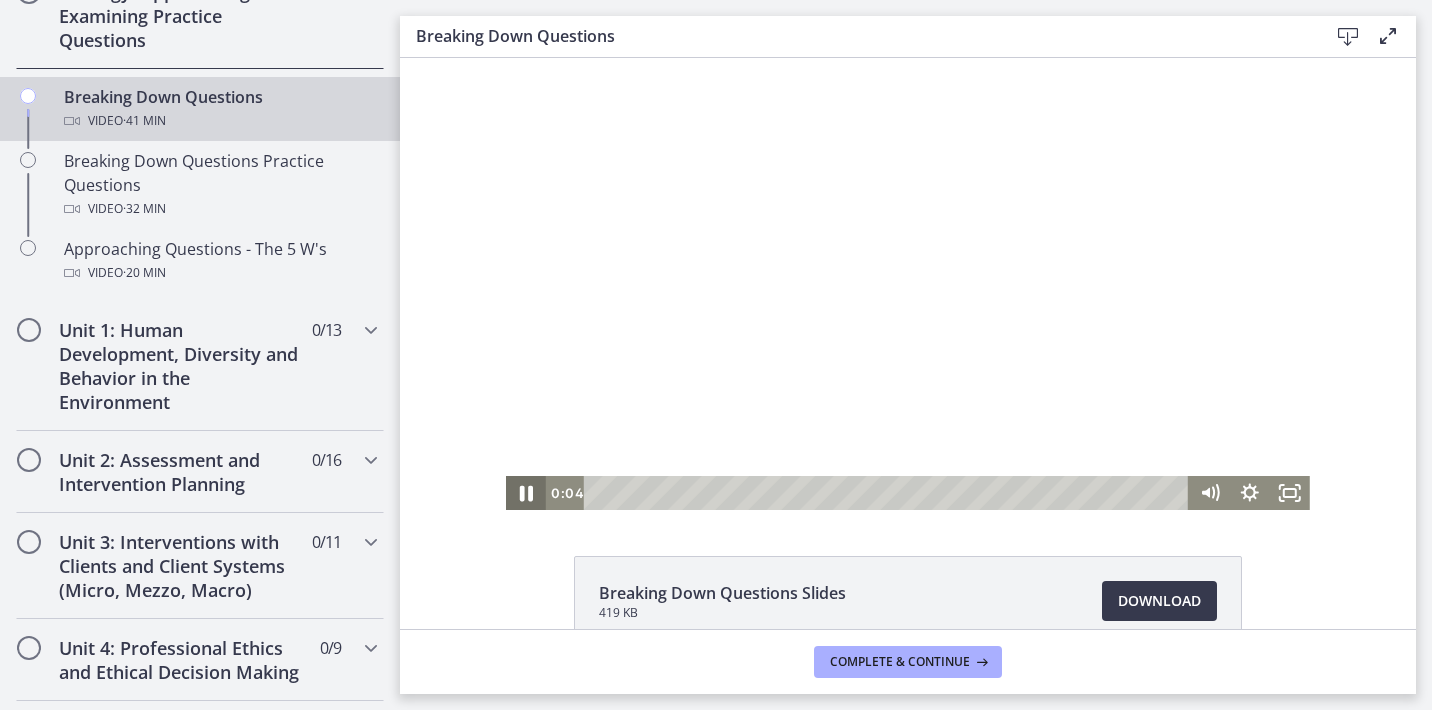 click 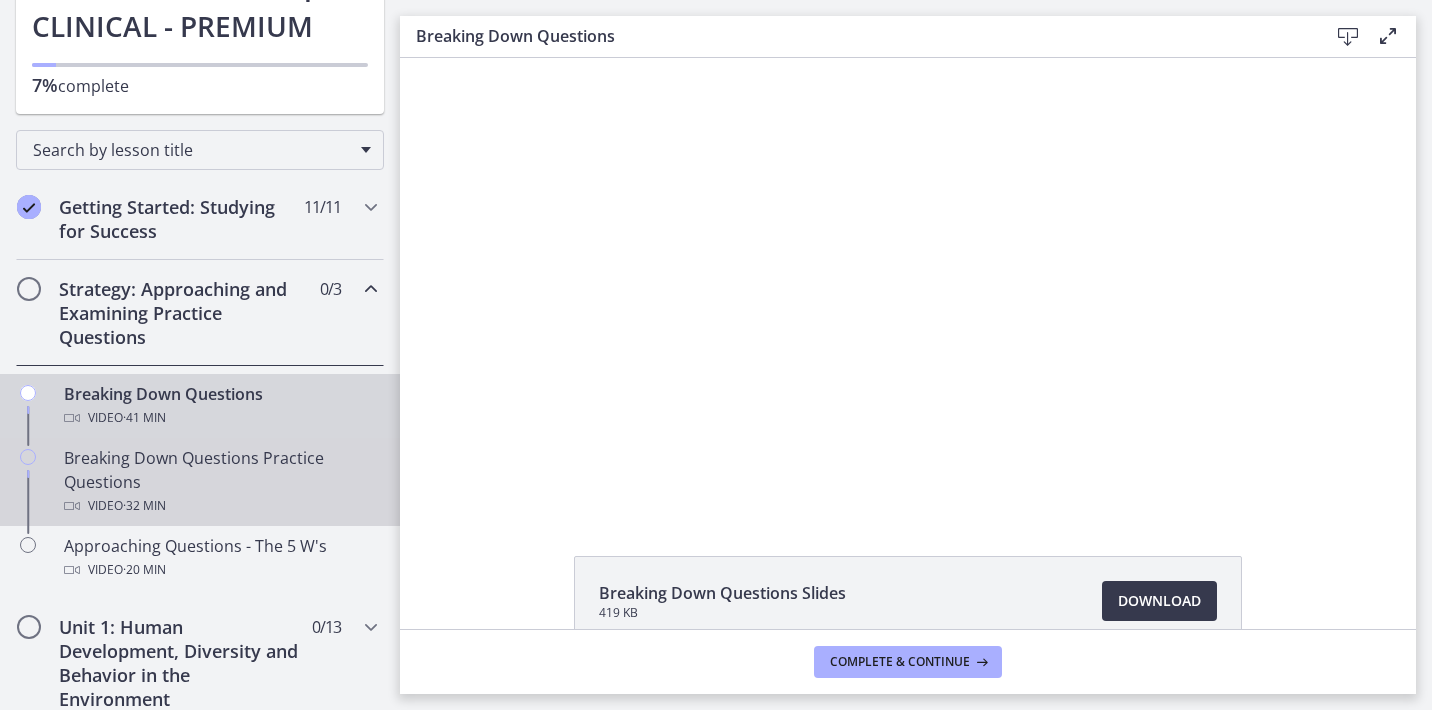 scroll, scrollTop: 200, scrollLeft: 0, axis: vertical 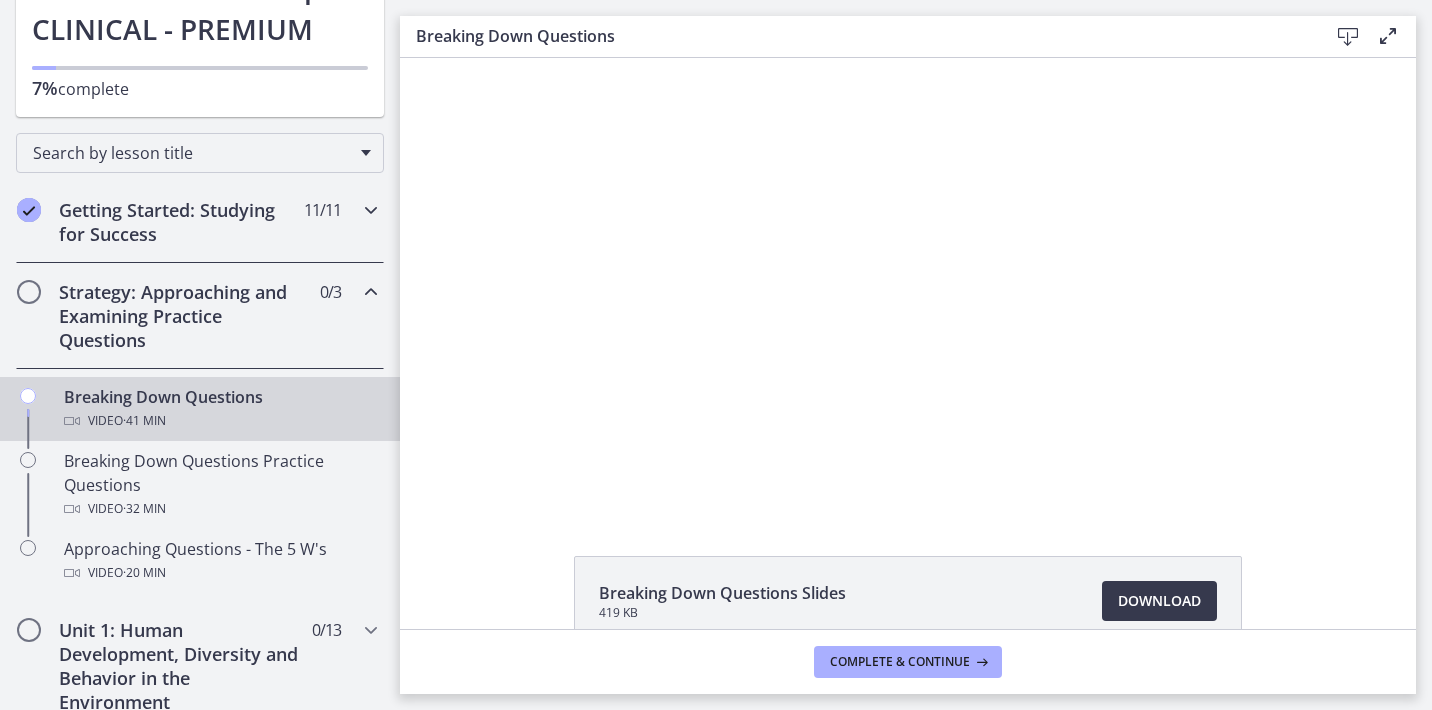 click on "Getting Started: Studying for Success" at bounding box center (181, 222) 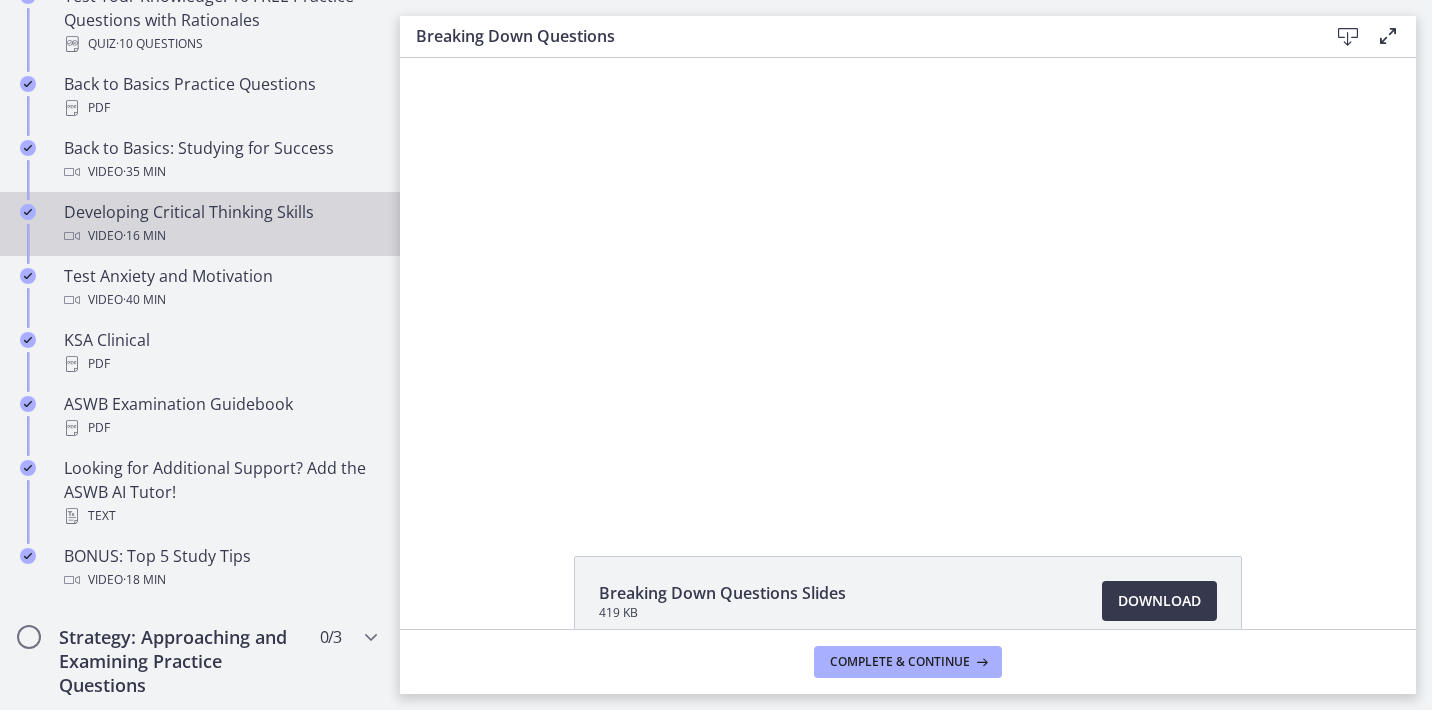 scroll, scrollTop: 700, scrollLeft: 0, axis: vertical 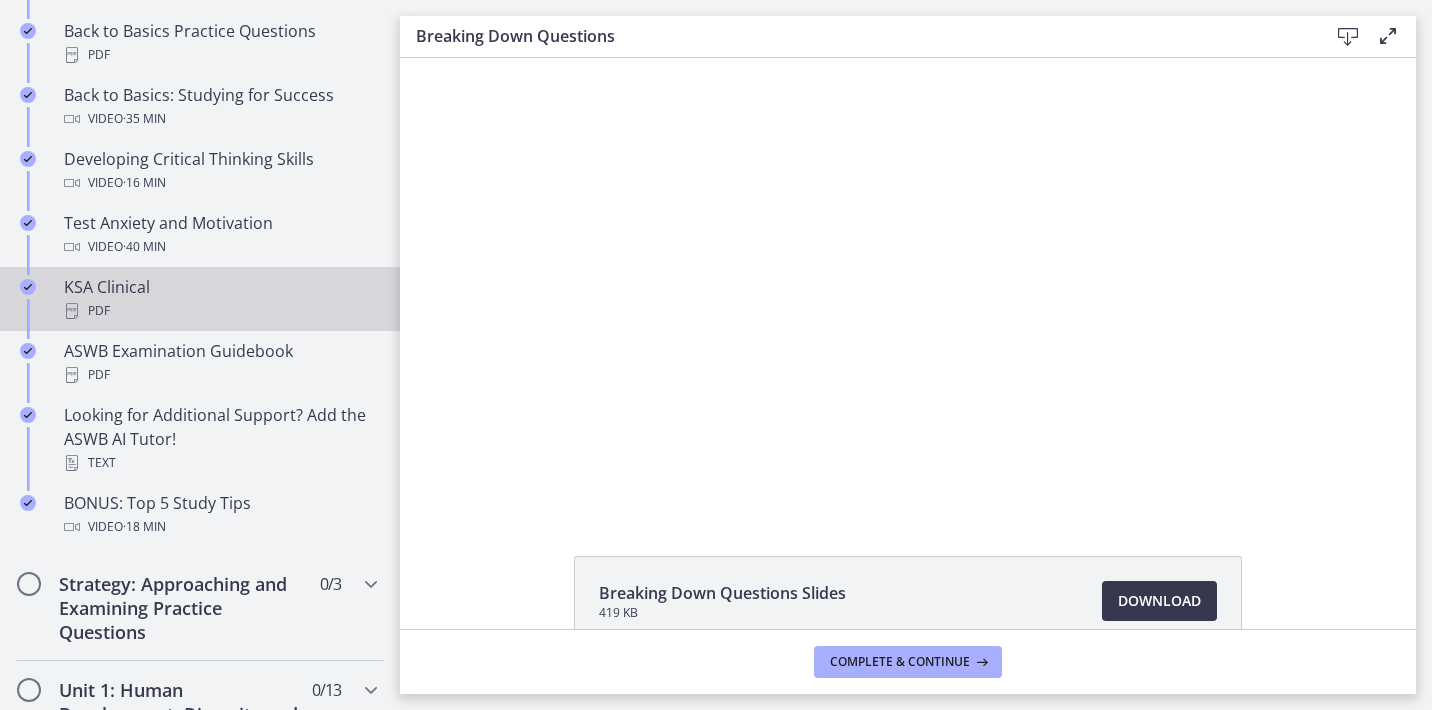 click on "KSA Clinical
PDF" at bounding box center [220, 299] 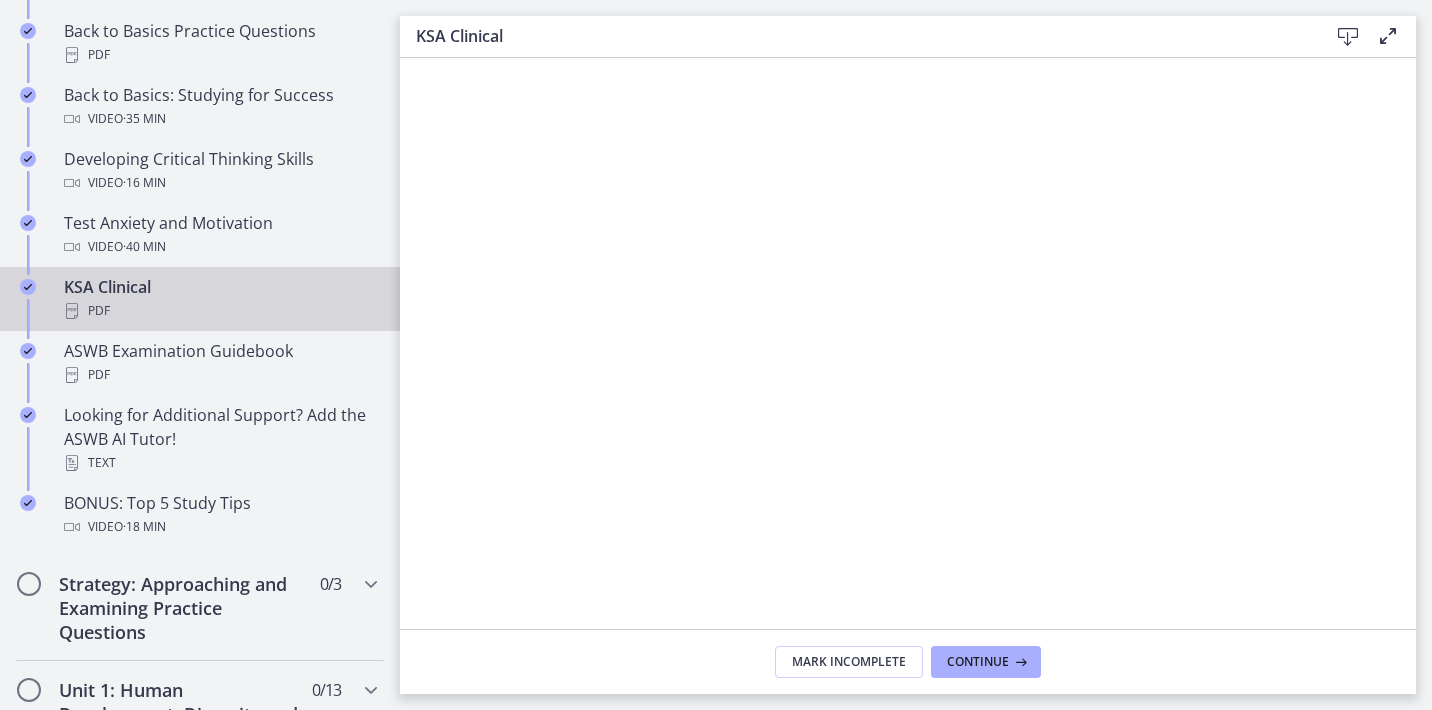 drag, startPoint x: 1345, startPoint y: 48, endPoint x: 92, endPoint y: 310, distance: 1280.0989 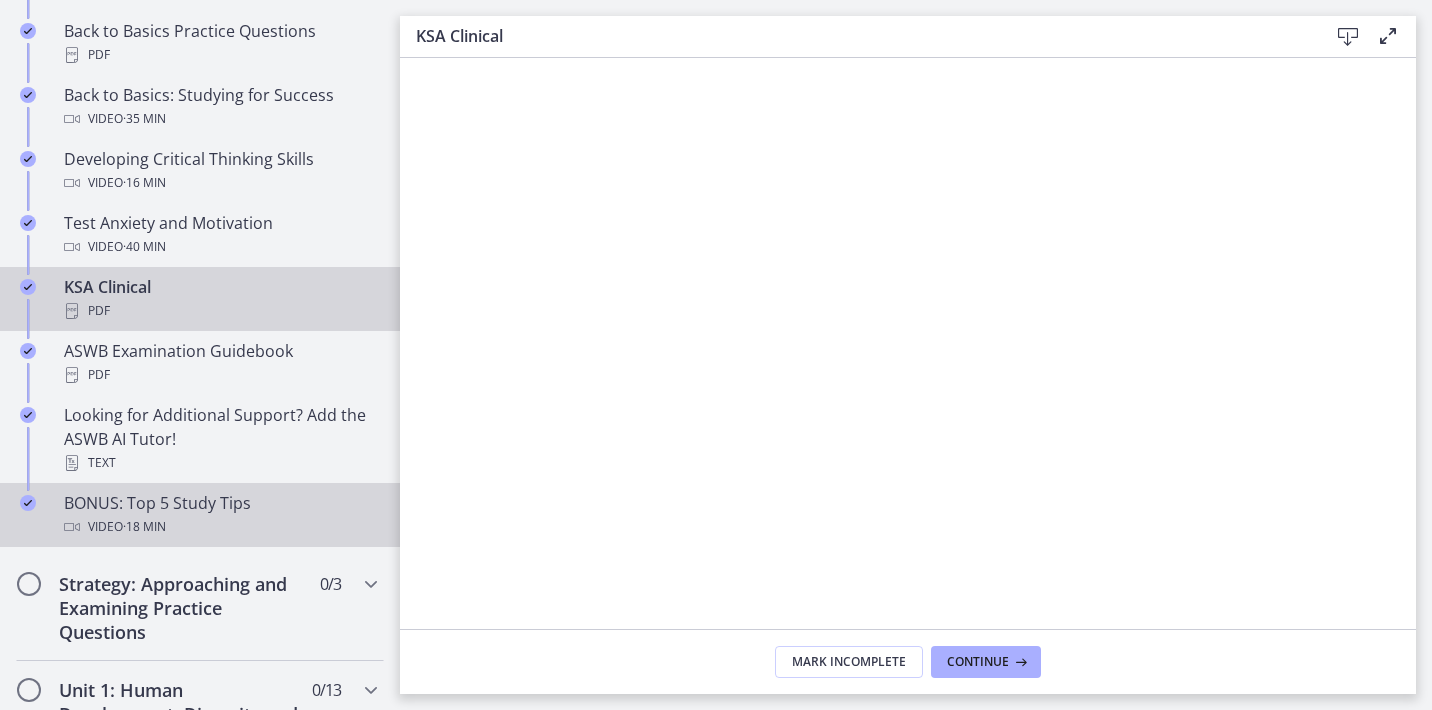 click on "·  18 min" at bounding box center [144, 527] 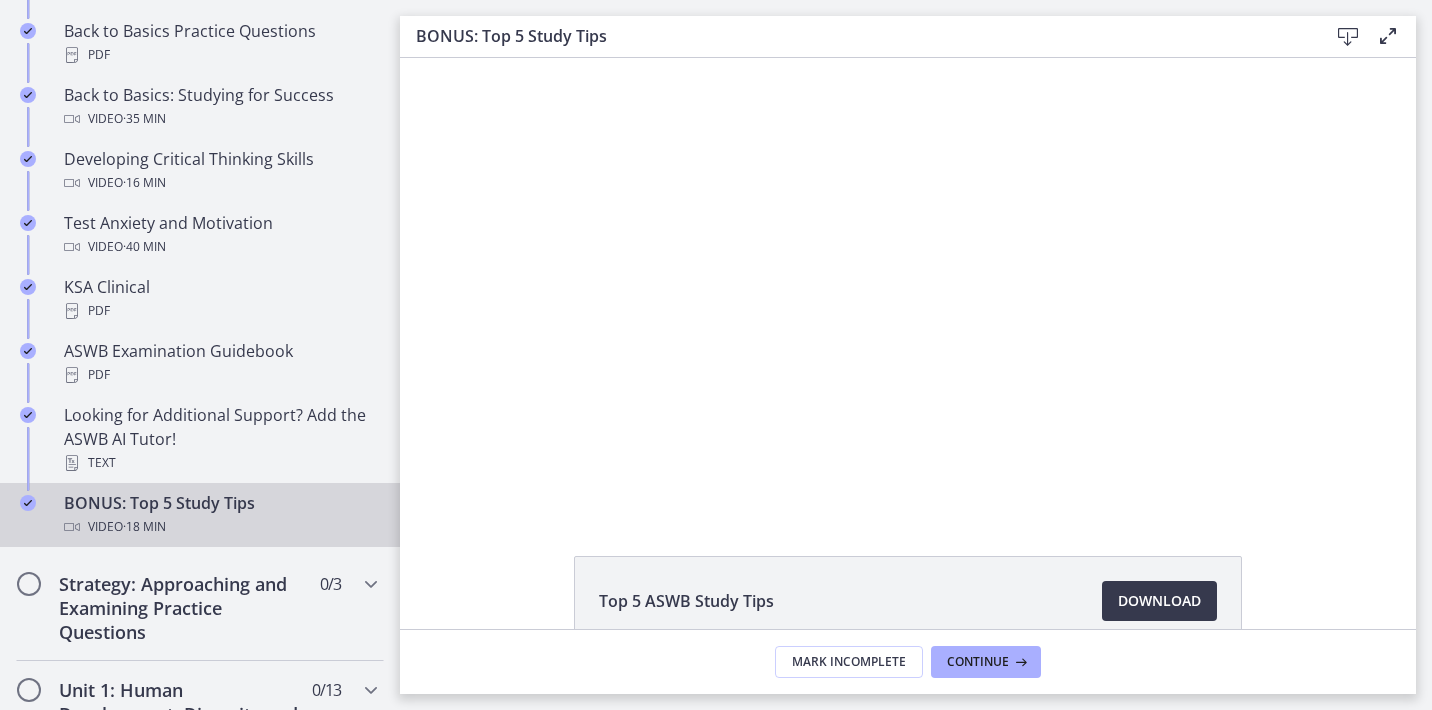 scroll, scrollTop: 0, scrollLeft: 0, axis: both 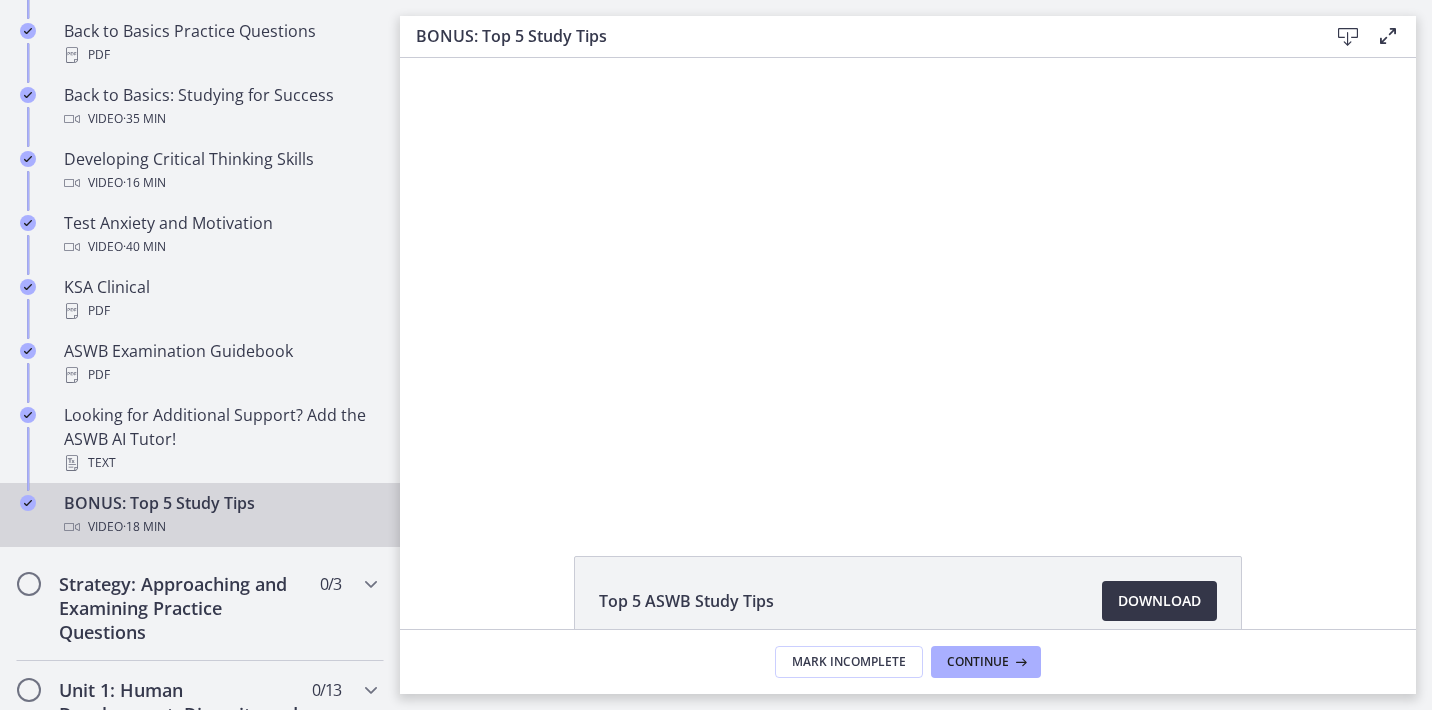 click on "Download
Opens in a new window" at bounding box center [1159, 601] 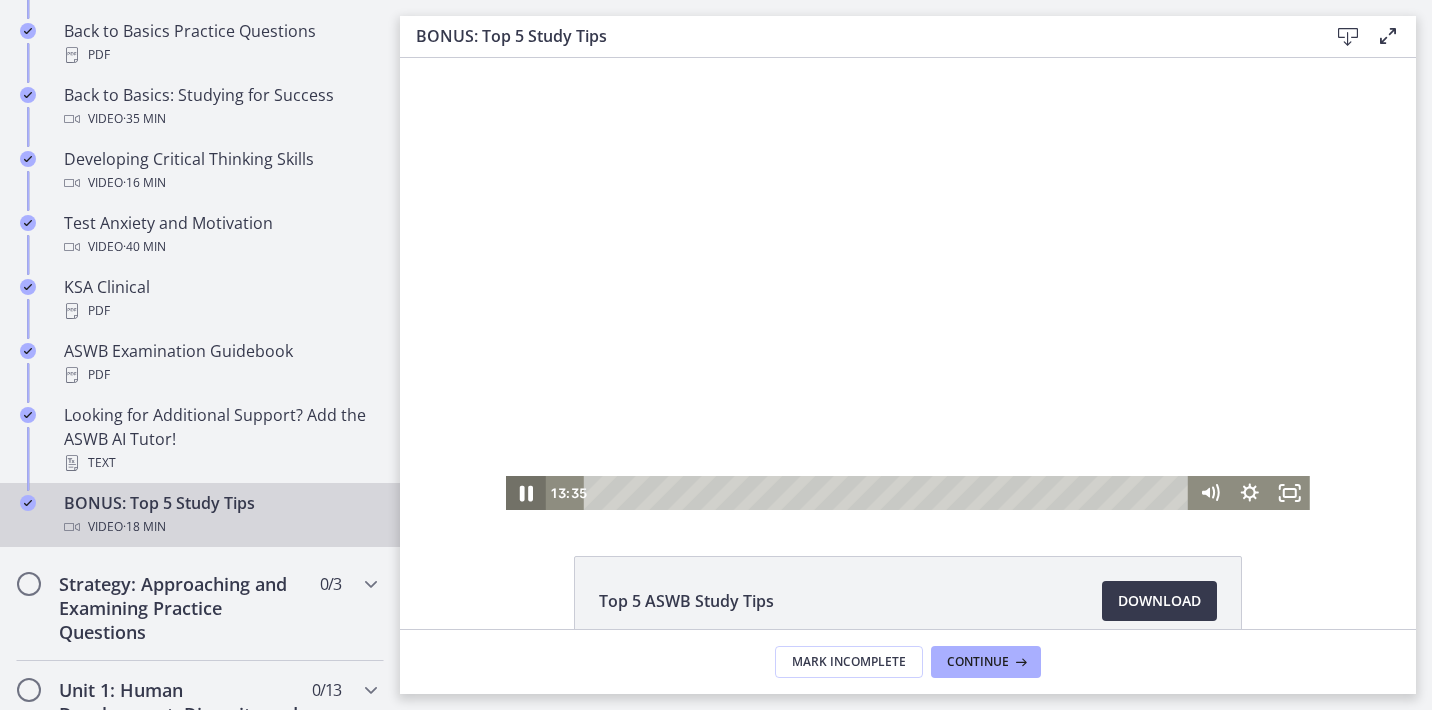 click 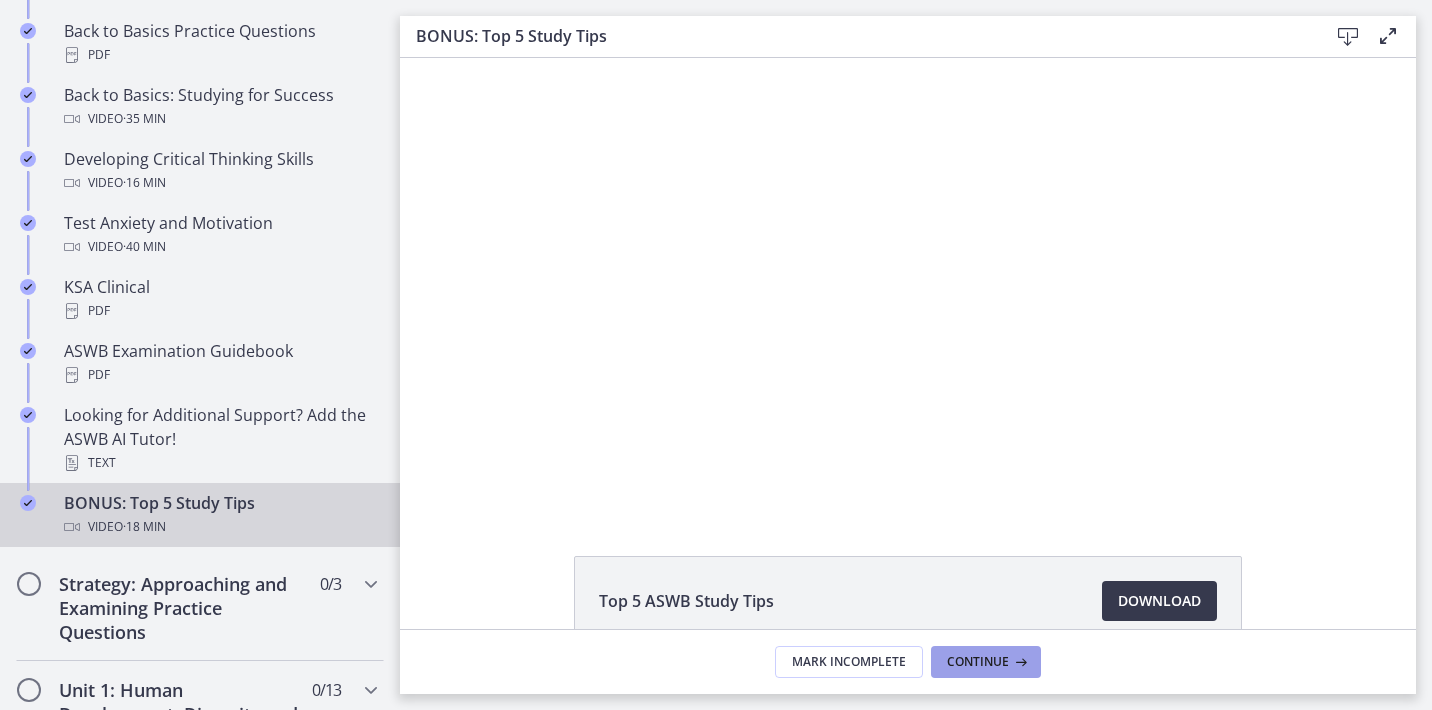click on "Continue" at bounding box center (978, 662) 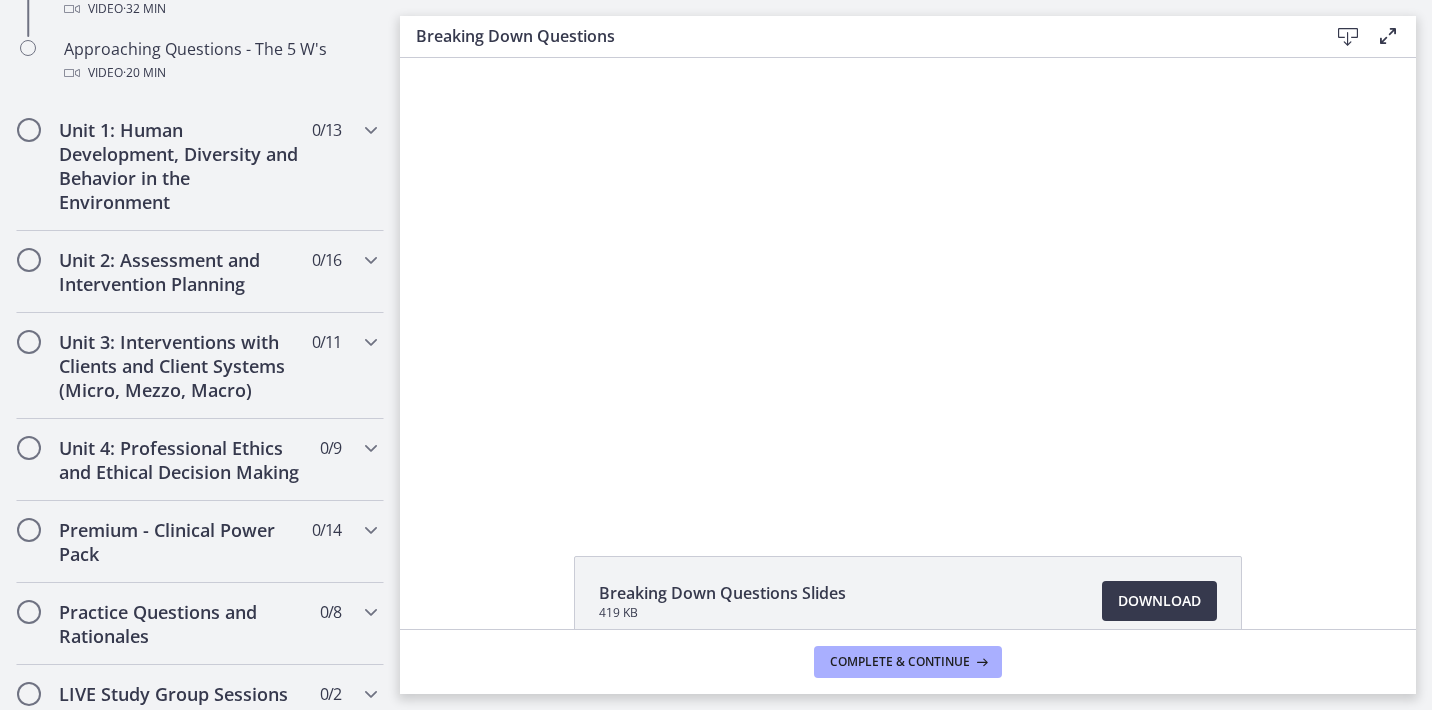 scroll, scrollTop: 0, scrollLeft: 0, axis: both 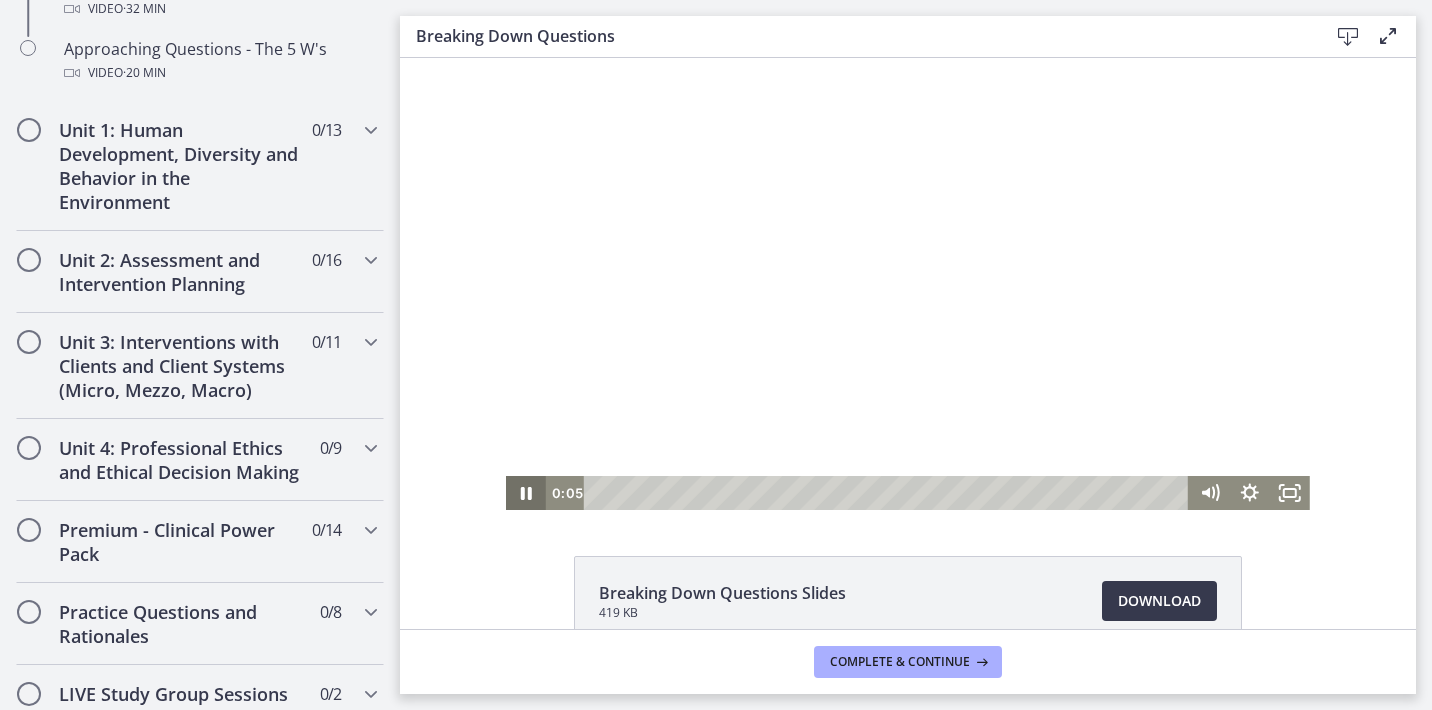 click 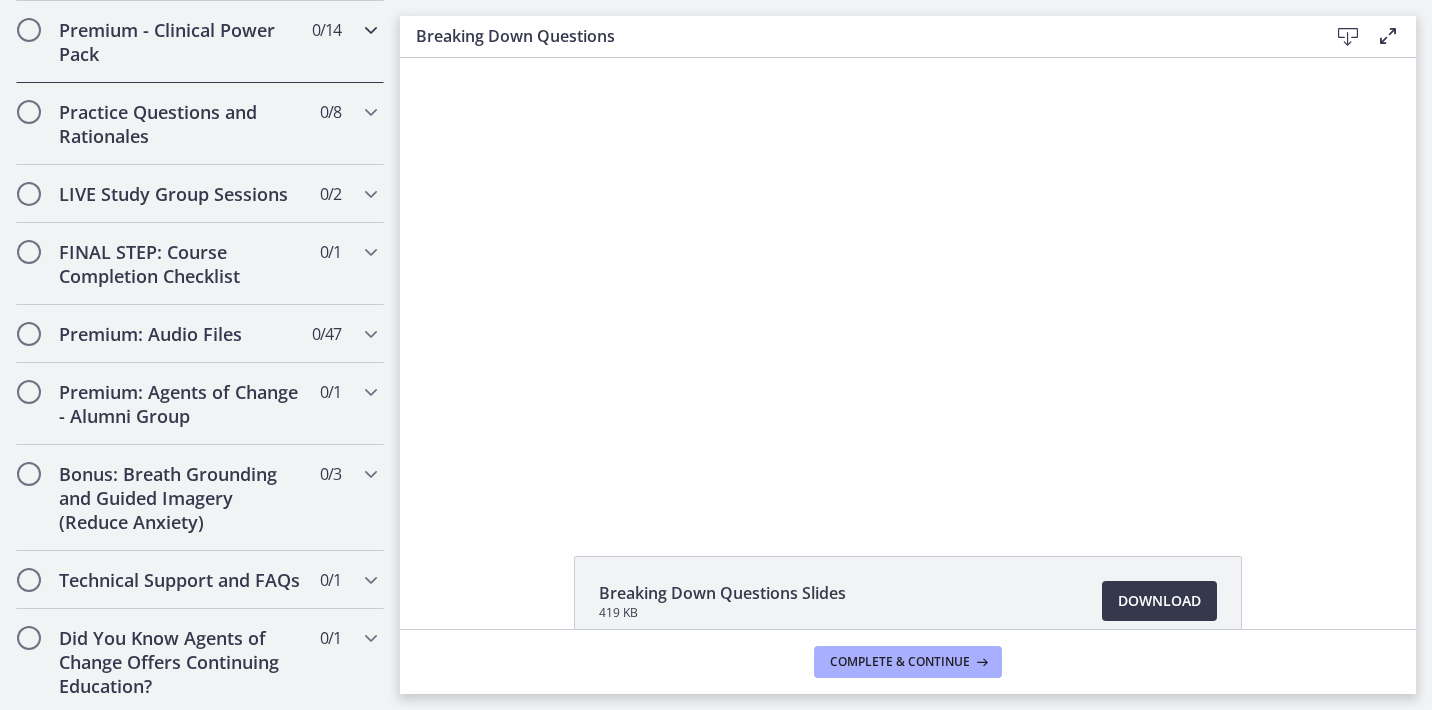 scroll, scrollTop: 1253, scrollLeft: 0, axis: vertical 